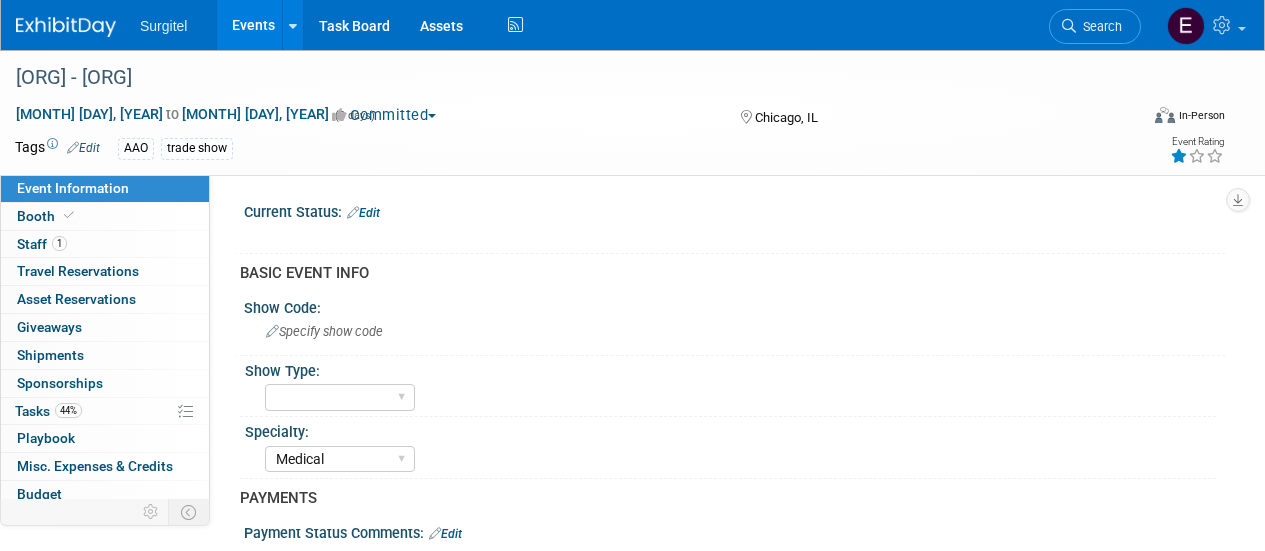 select on "Medical" 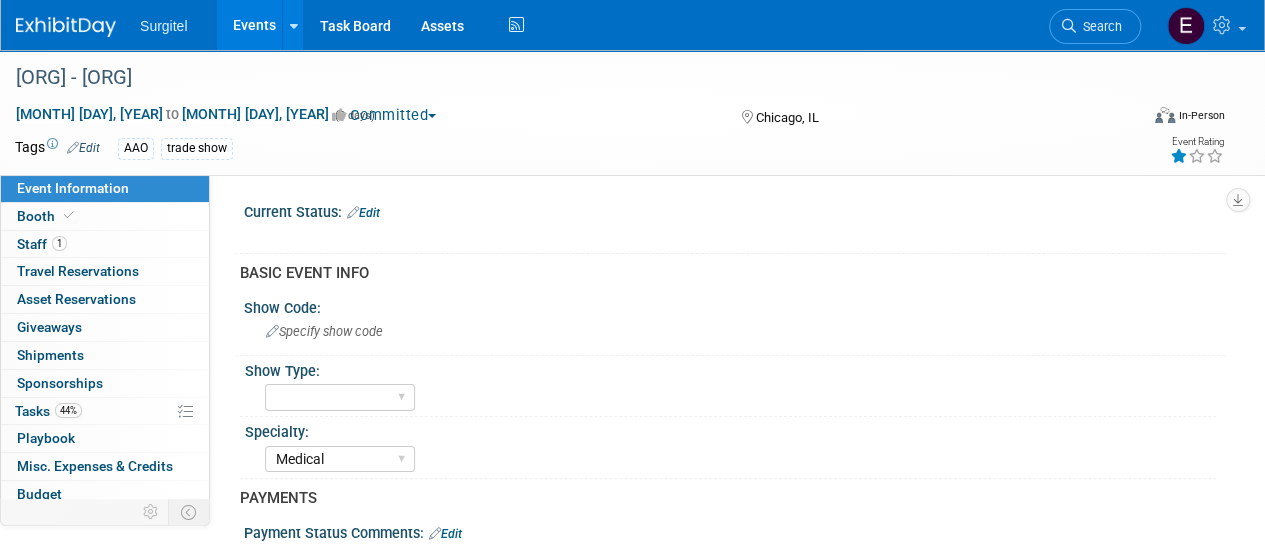 scroll, scrollTop: 0, scrollLeft: 0, axis: both 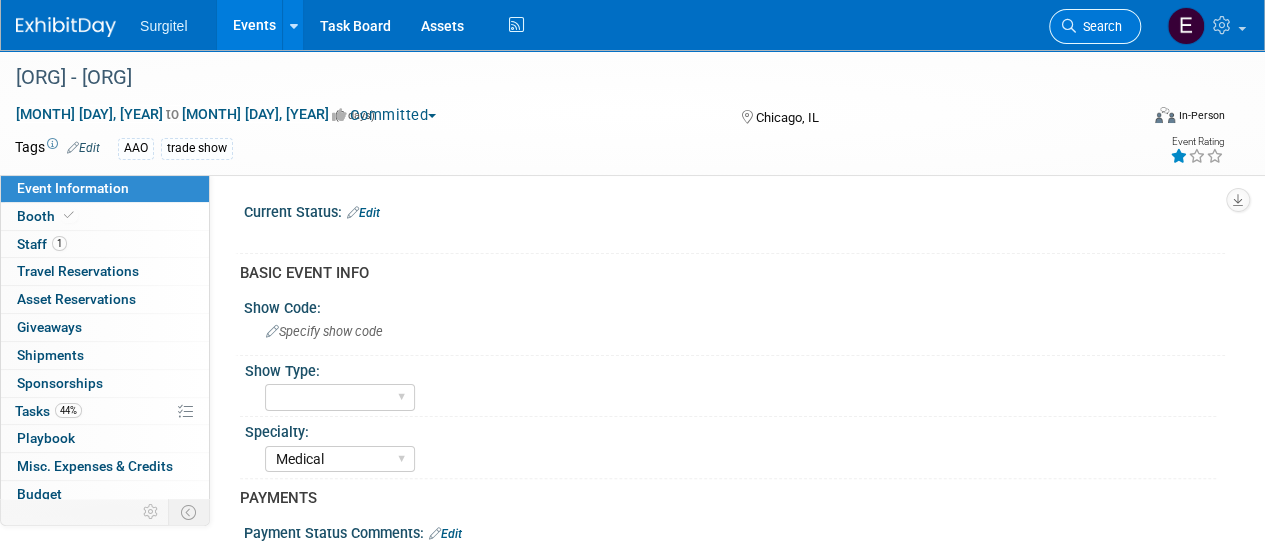 click on "Search" at bounding box center (1099, 26) 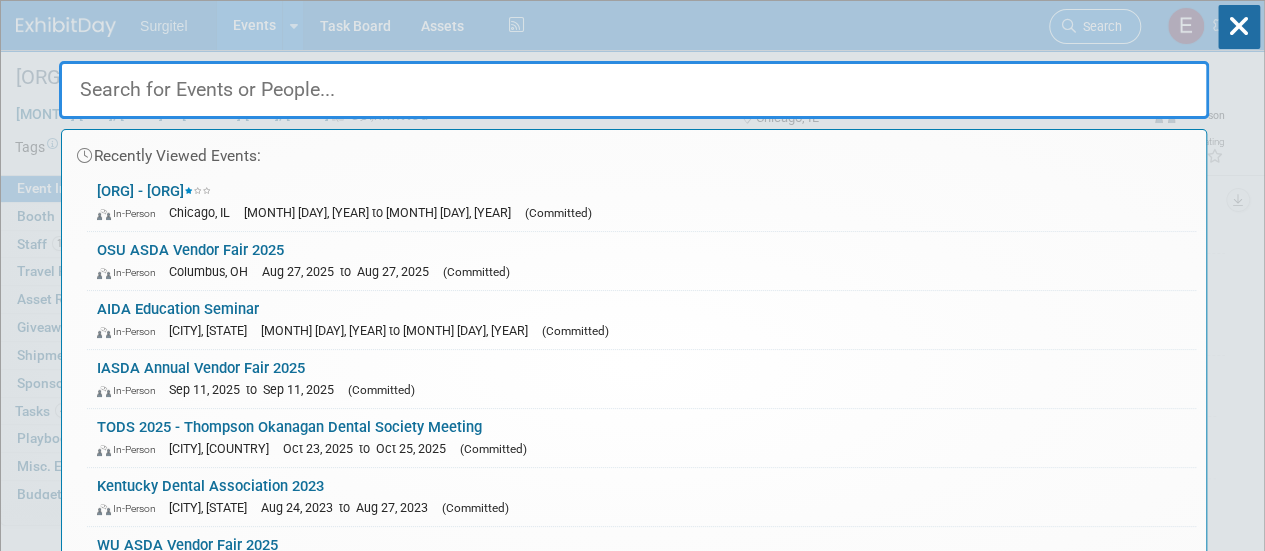 click on "Recently Viewed Events:
[ORG] - [ORG]
In-Person
[CITY], [STATE]
[MONTH] [DAY], [YEAR] to [MONTH] [DAY], [YEAR]
(Committed)
[ORG] [YEAR]
In-Person
[CITY], [STATE]
[MONTH] [DAY], [YEAR] to [MONTH] [DAY], [YEAR]
(Committed)
[ORG] [ORG] [ORG]
In-Person
[CITY], [STATE]
[MONTH] [DAY], [YEAR] to [MONTH] [DAY], [YEAR]
(Committed)
[ORG] [YEAR] - [ORG] [ORG]
In-Person
[MONTH] [DAY], [YEAR] to [MONTH] [DAY], [YEAR]
(Committed)
[ORG] [YEAR]
In-Person
[CITY], [STATE]
[YEAR] to [YEAR]
(Committed)
[ORG] [ORG] [YEAR]
In-Person
[MONTH] [DAY], [YEAR] to [MONTH] [DAY], [YEAR]
(Committed)
No match found..." at bounding box center (634, 301) 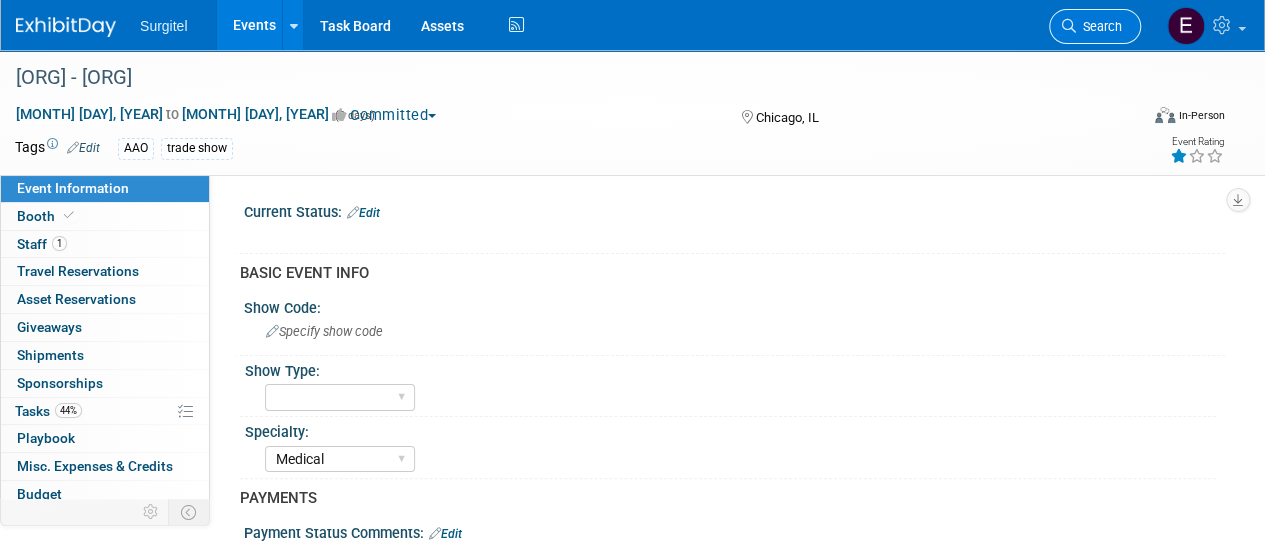 click on "Search" at bounding box center [1099, 26] 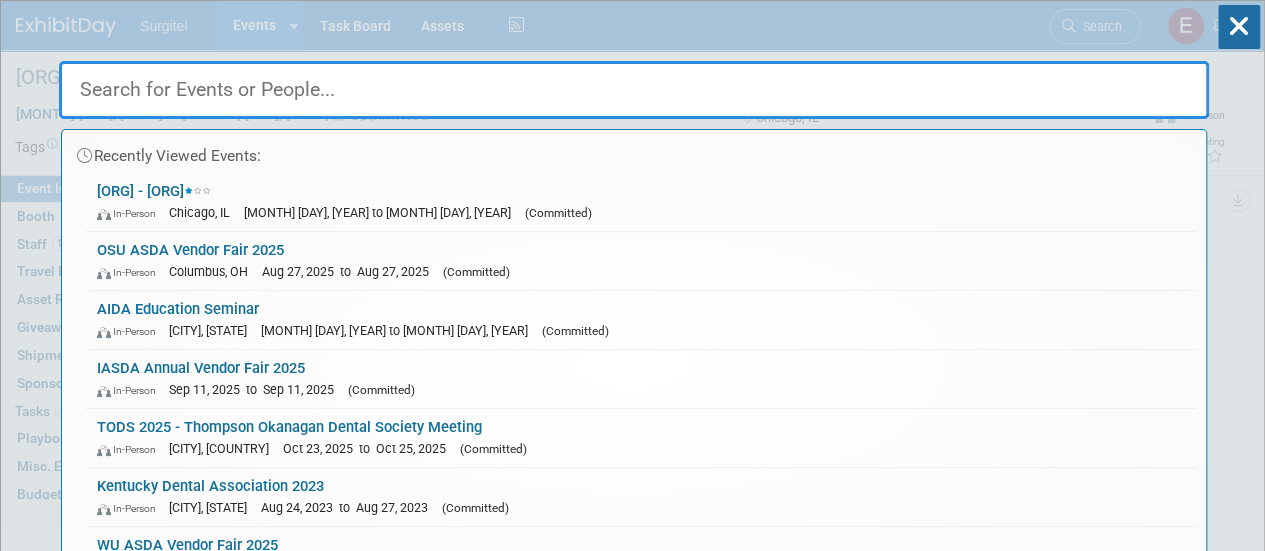 click at bounding box center (634, 90) 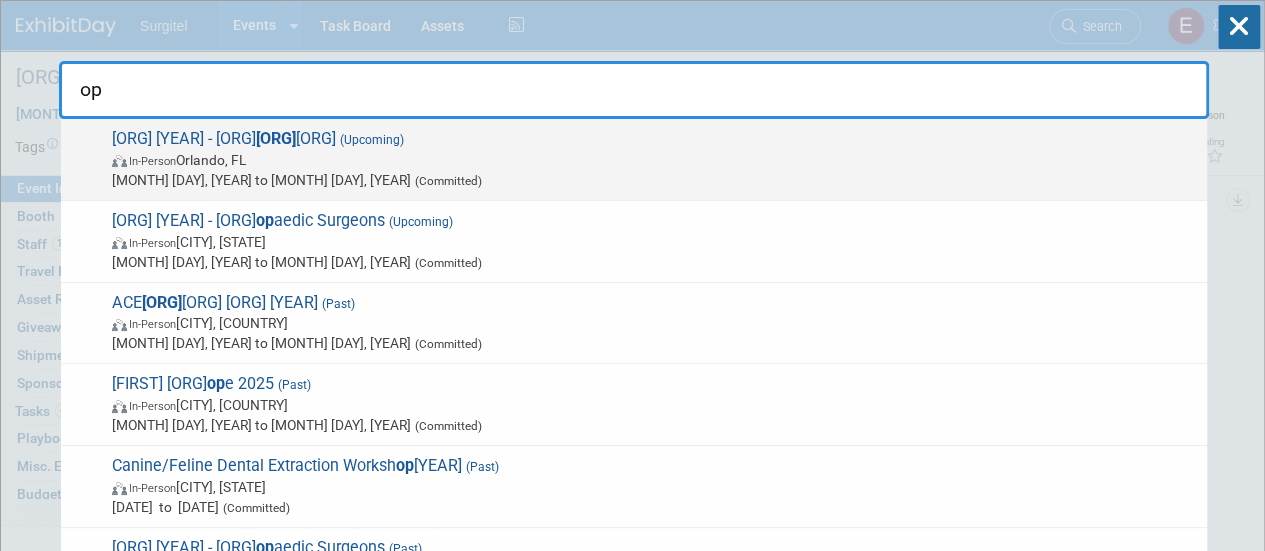 type on "op" 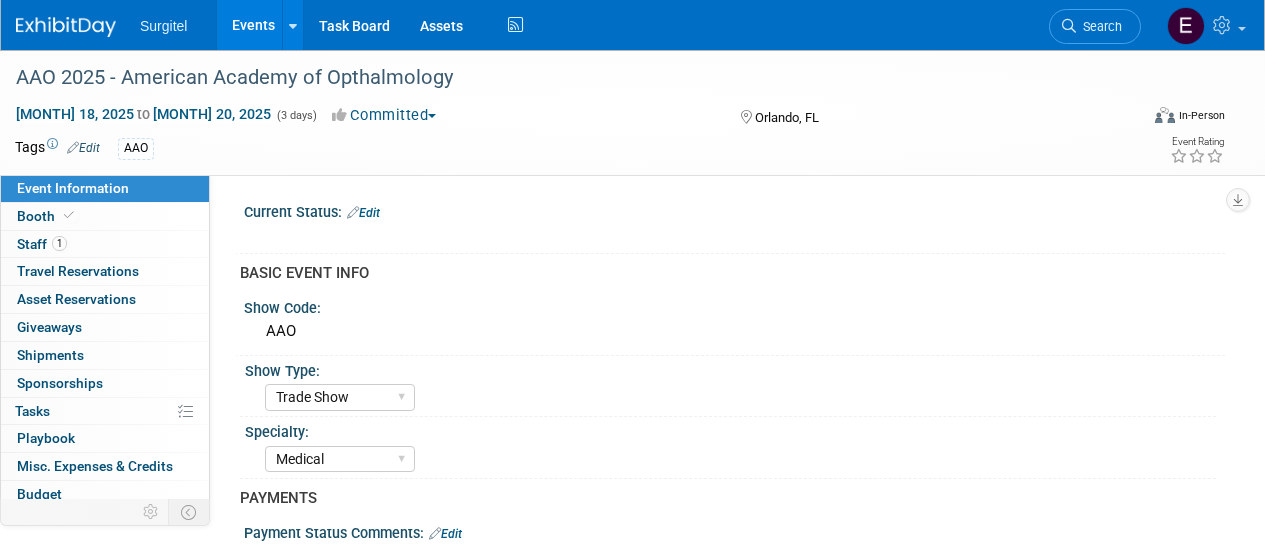 select on "Trade Show" 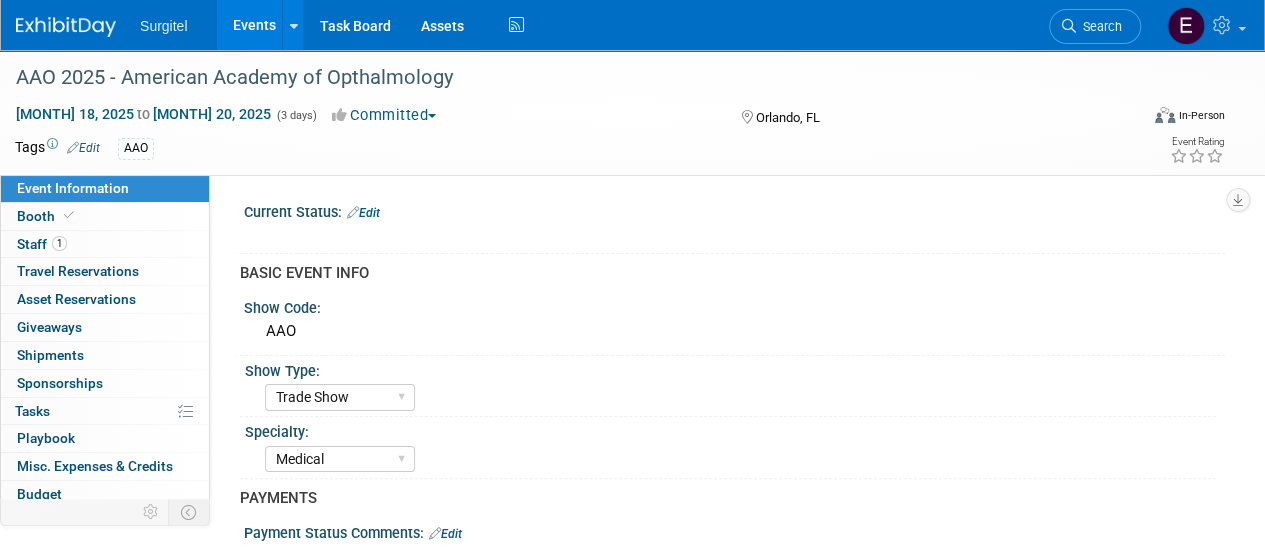 scroll, scrollTop: 0, scrollLeft: 0, axis: both 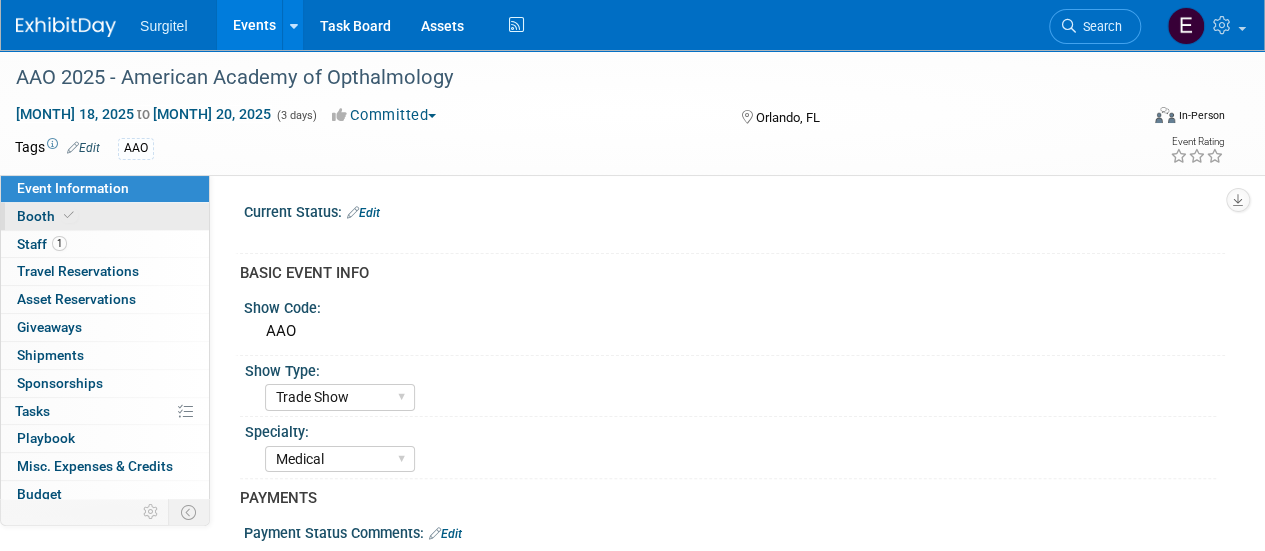 click on "Booth" at bounding box center (105, 216) 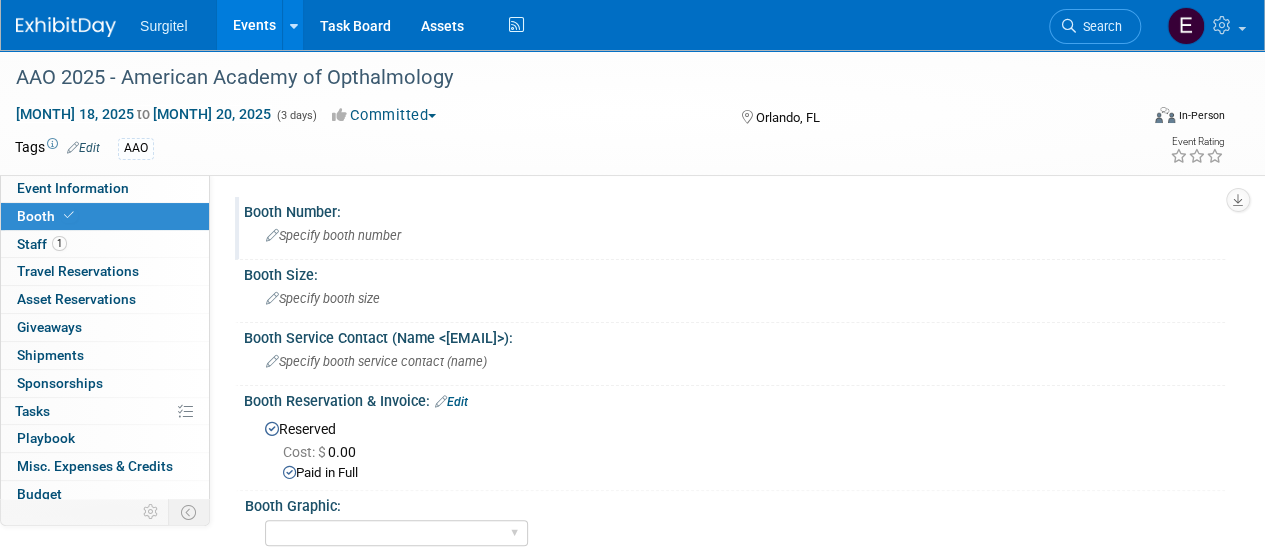 click on "Specify booth number" at bounding box center [333, 235] 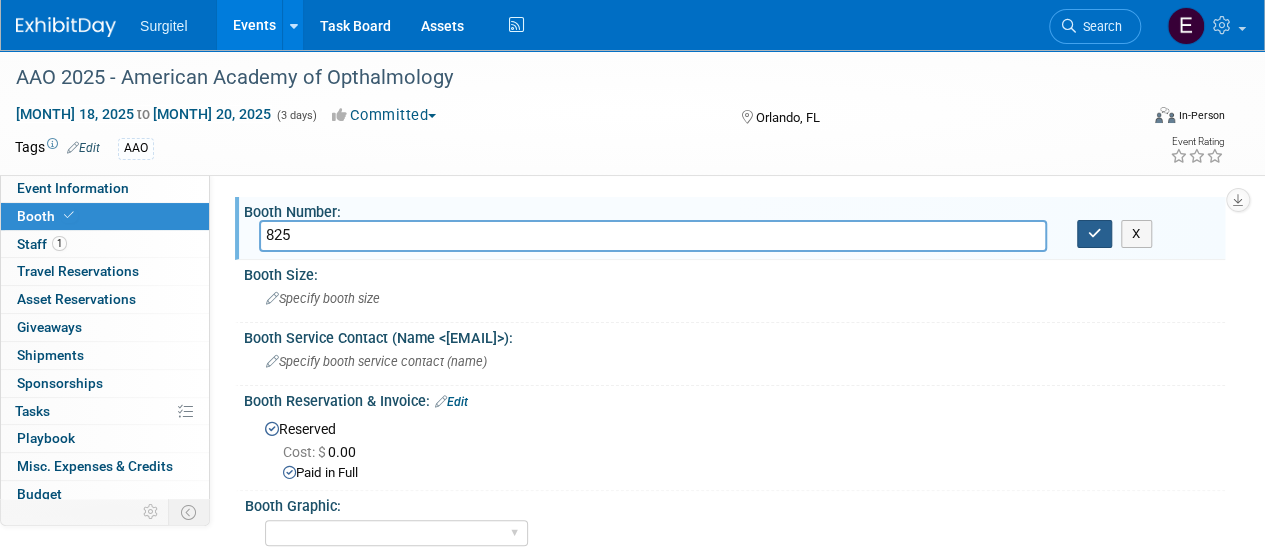 type on "825" 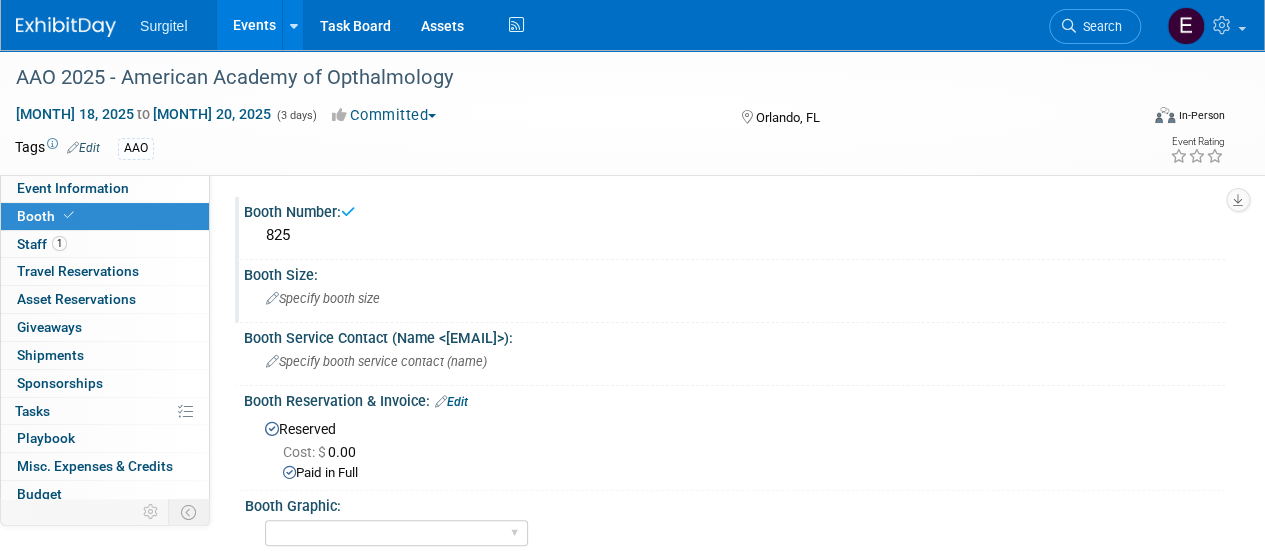 click on "Specify booth size" at bounding box center (323, 298) 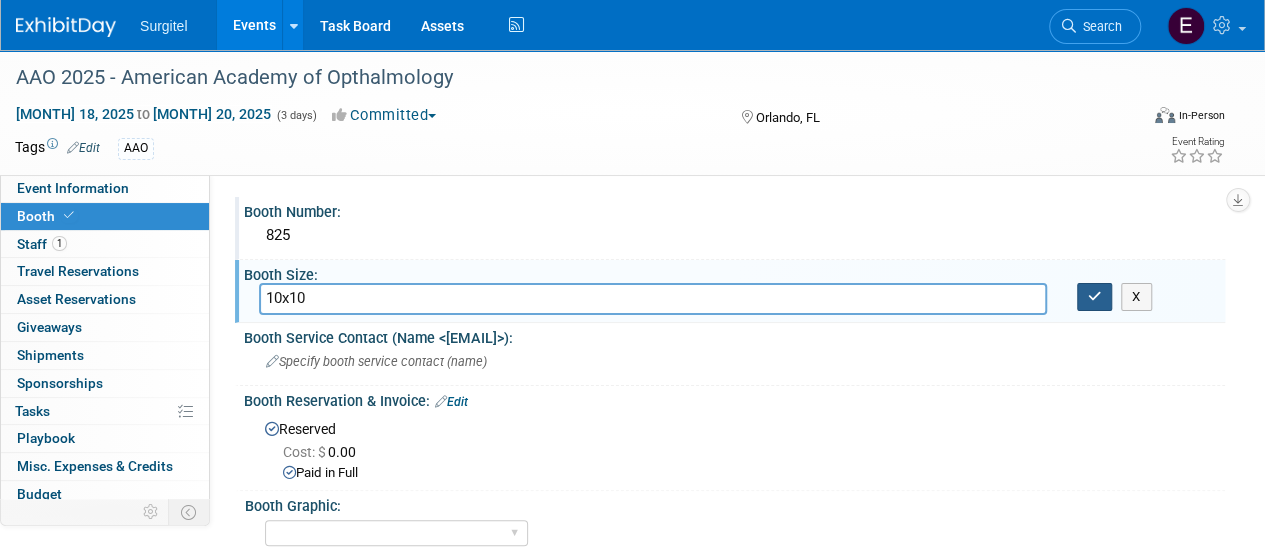type on "10x10" 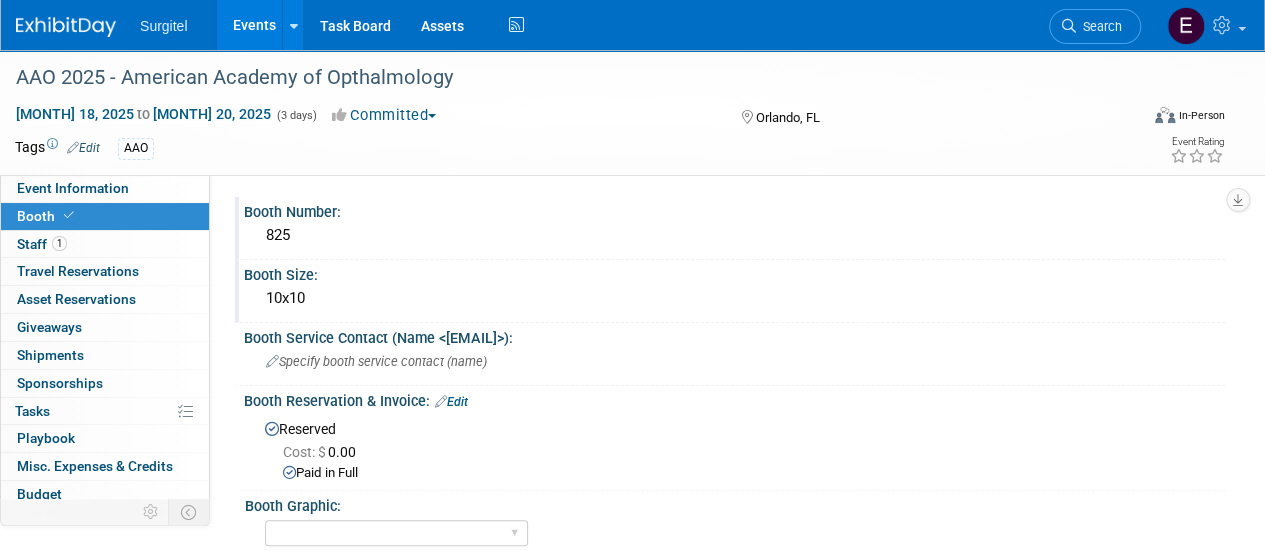 click on "Events" at bounding box center [253, 25] 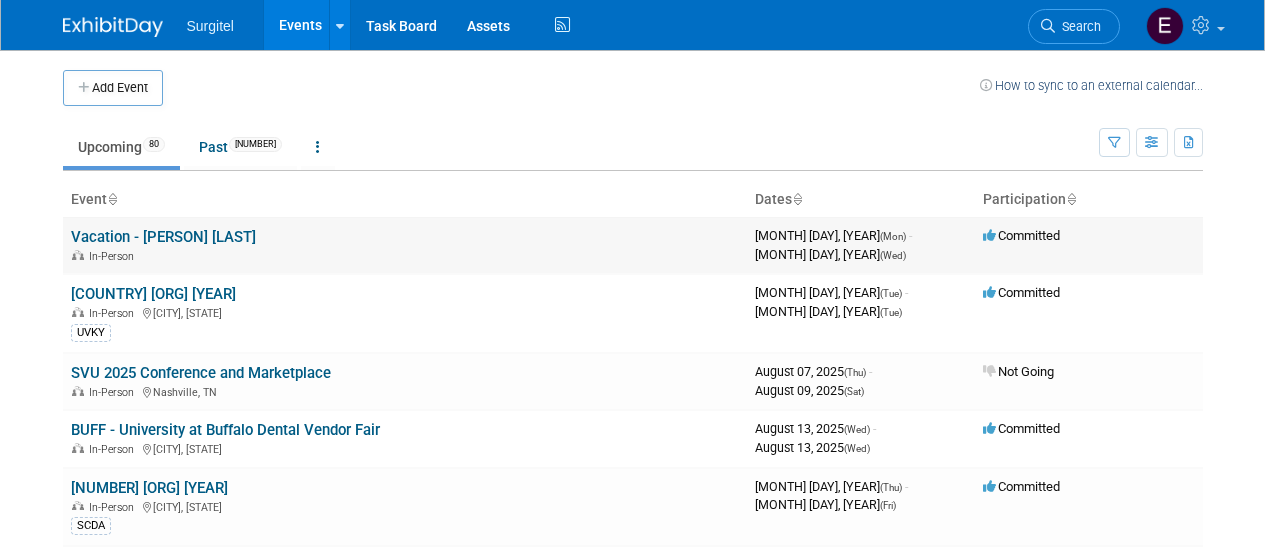 scroll, scrollTop: 0, scrollLeft: 0, axis: both 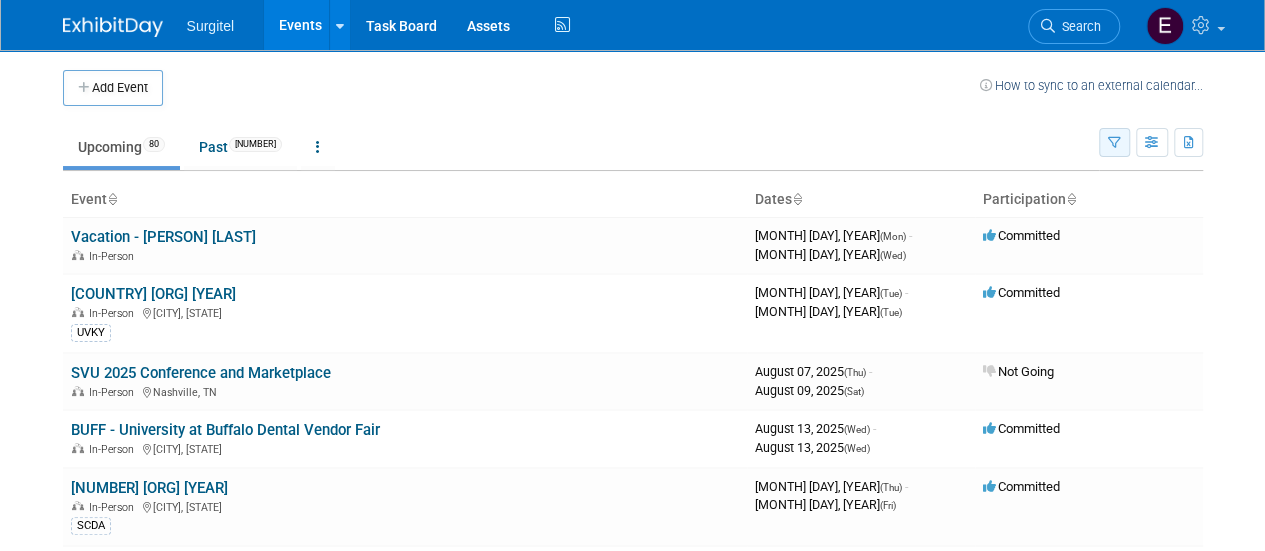 click at bounding box center [1114, 143] 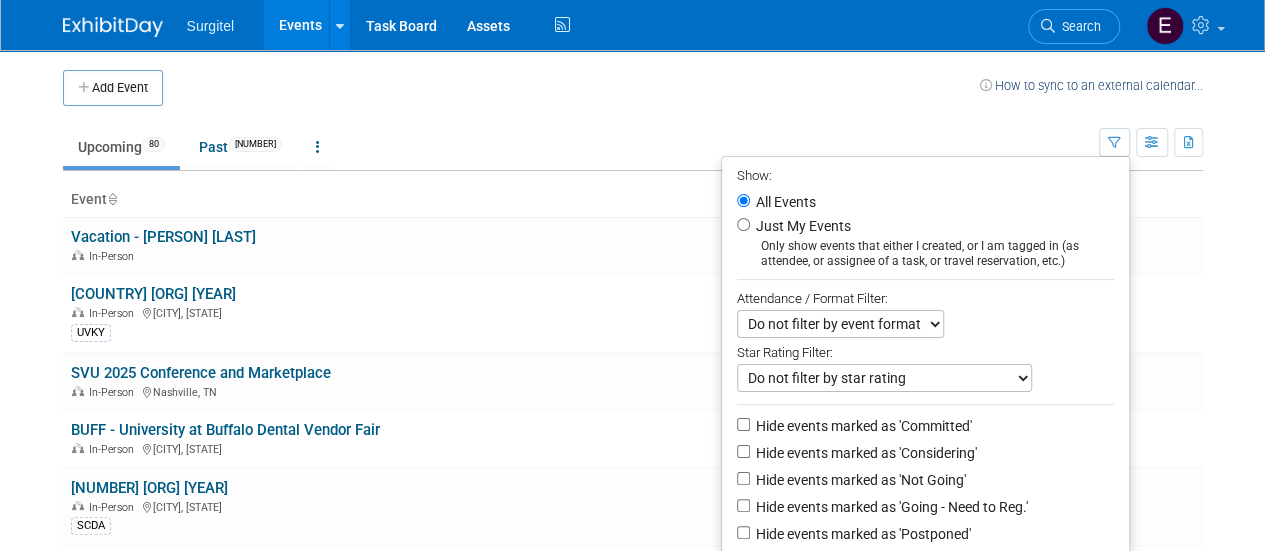 click on "Star Rating Filter:" at bounding box center (925, 351) 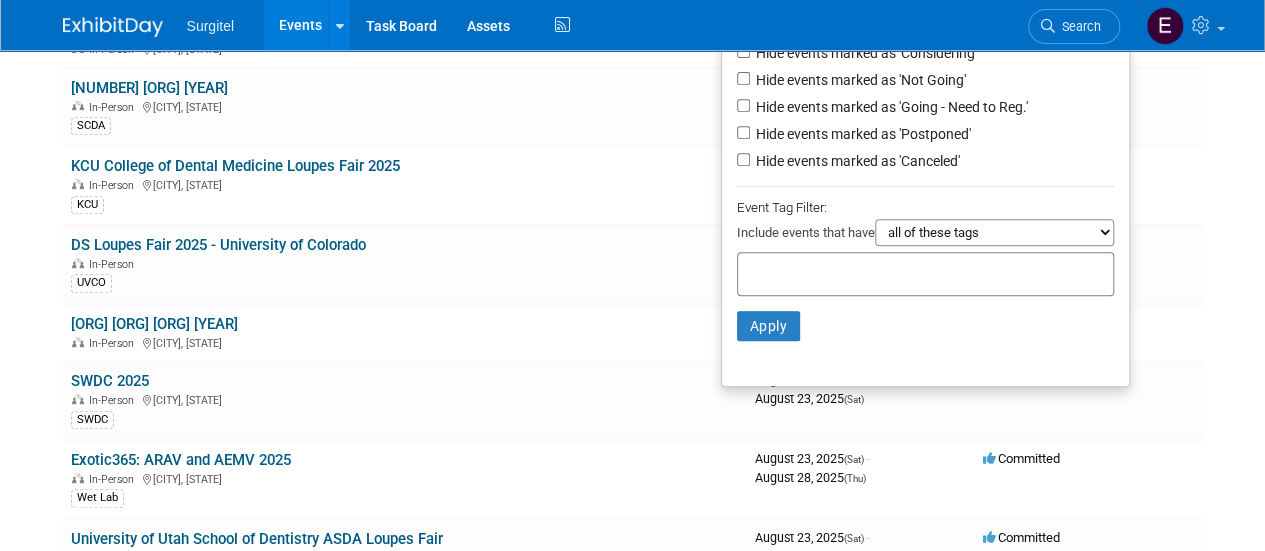 scroll, scrollTop: 360, scrollLeft: 0, axis: vertical 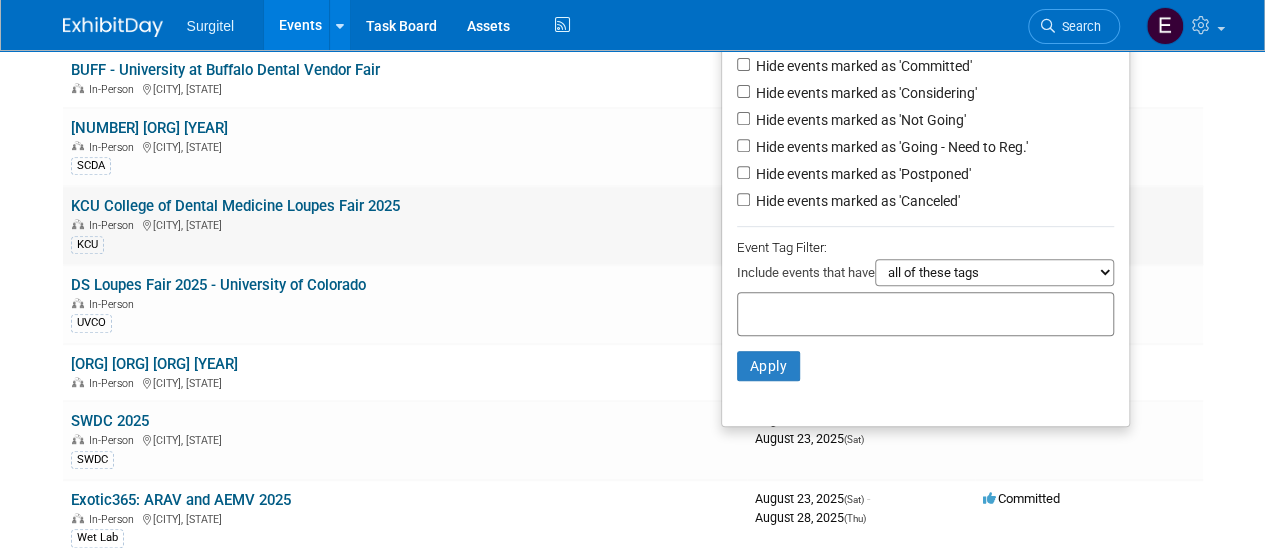 click on "Committed" at bounding box center [1089, 225] 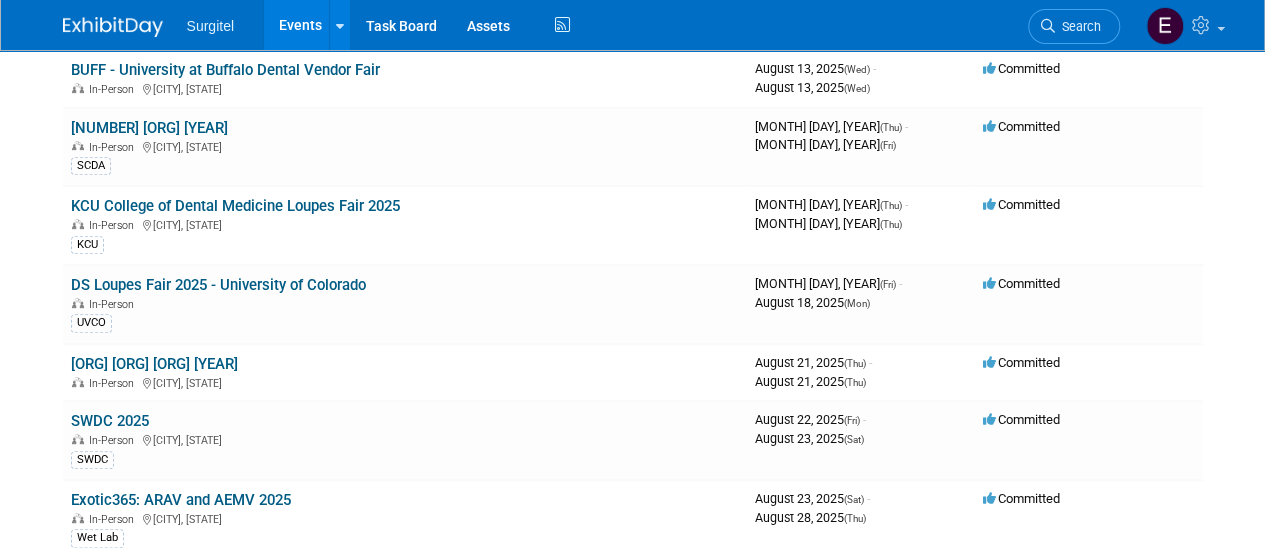 scroll, scrollTop: 242, scrollLeft: 0, axis: vertical 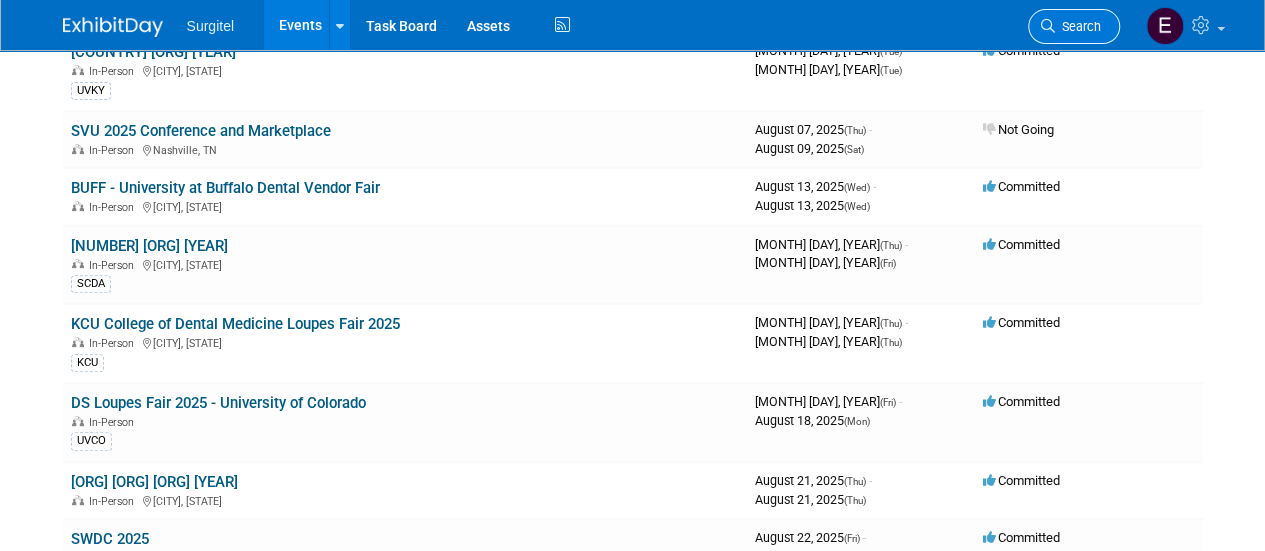 click on "Search" at bounding box center [1074, 26] 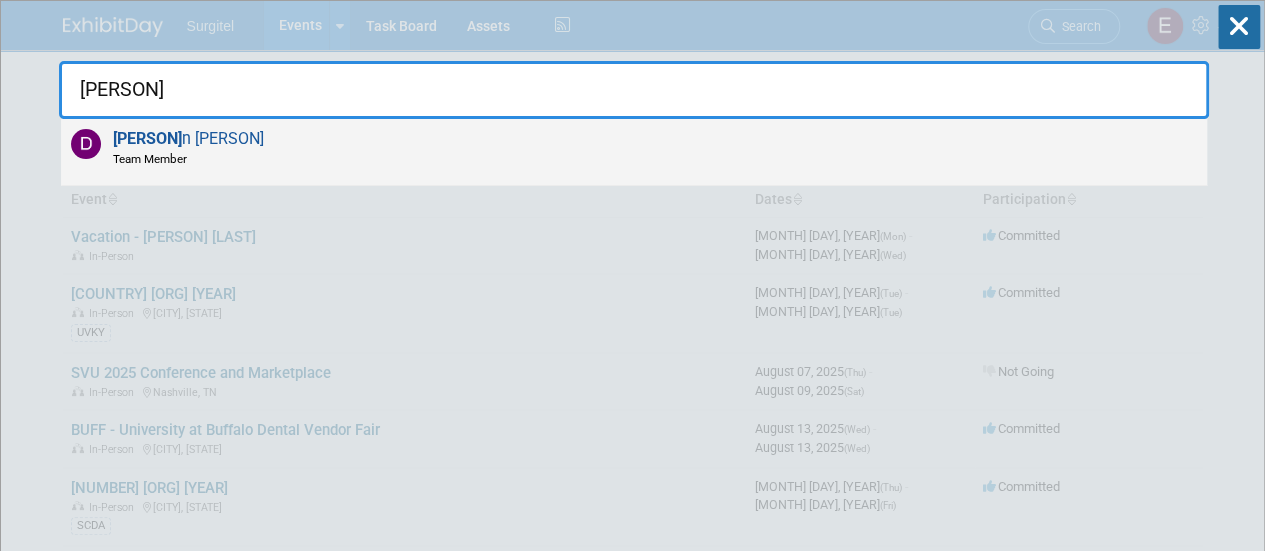 click on "Dusti n Torres  Team Member" at bounding box center (634, 152) 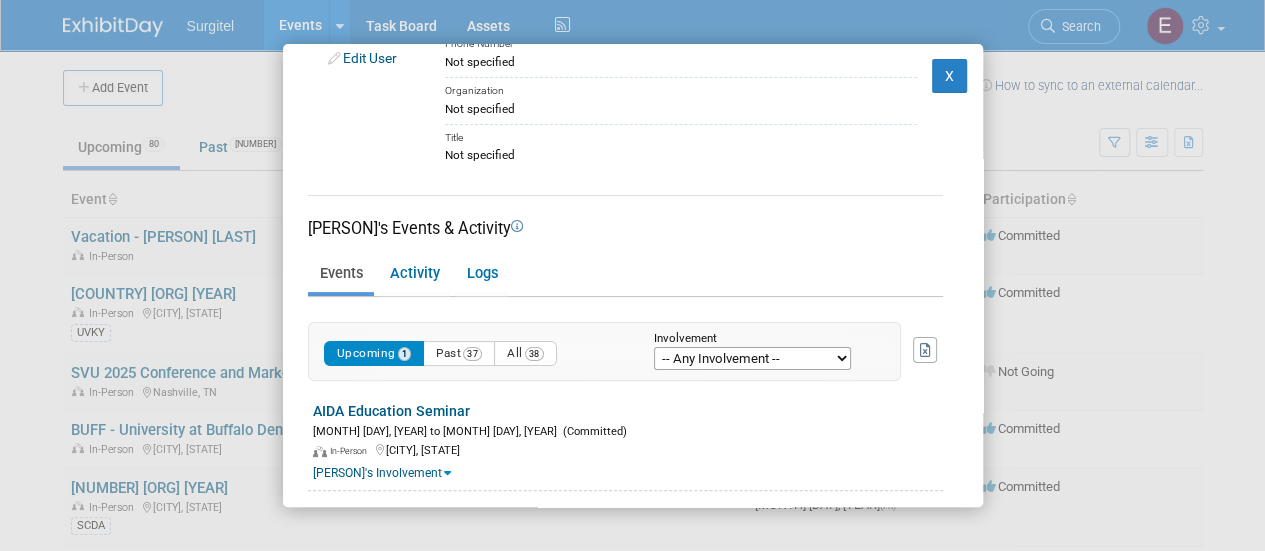 scroll, scrollTop: 152, scrollLeft: 0, axis: vertical 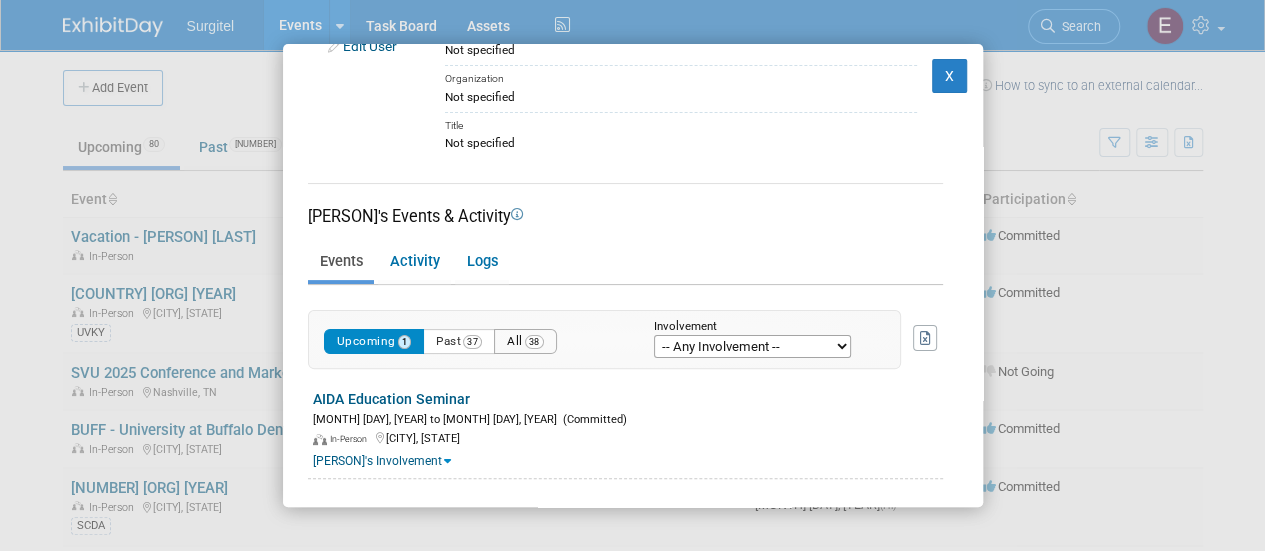 click on "All  38" at bounding box center [525, 341] 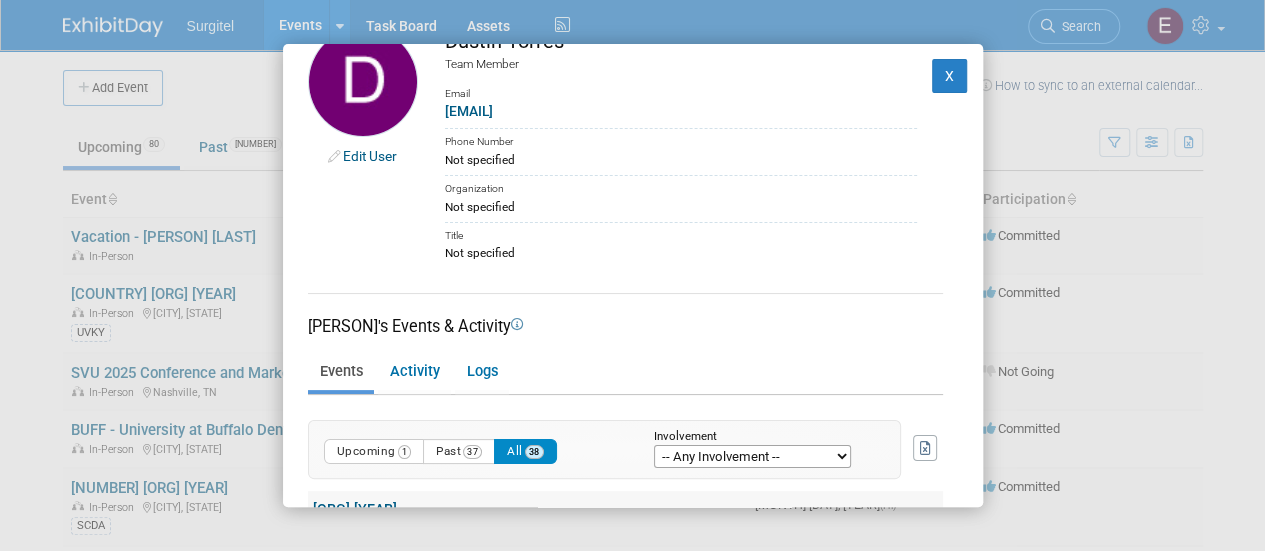 scroll, scrollTop: 152, scrollLeft: 0, axis: vertical 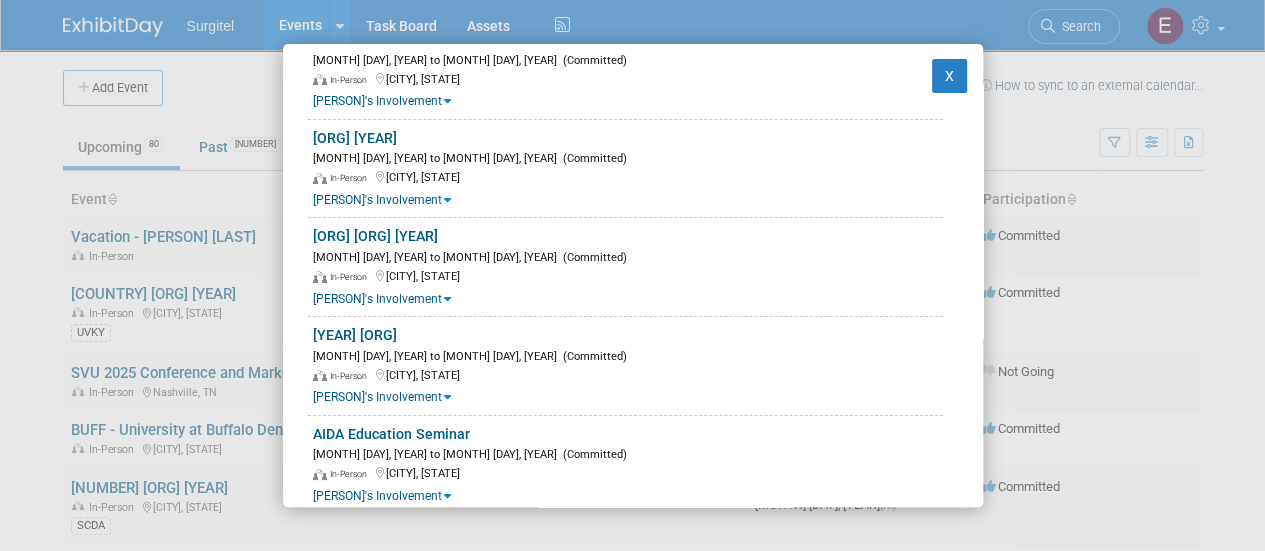 click on "Edit User
Dustin Torres
Team Member
Email
Dustint@surgitel.com
Phone Number
Not specified
Organization
Not specified
X" at bounding box center [632, 275] 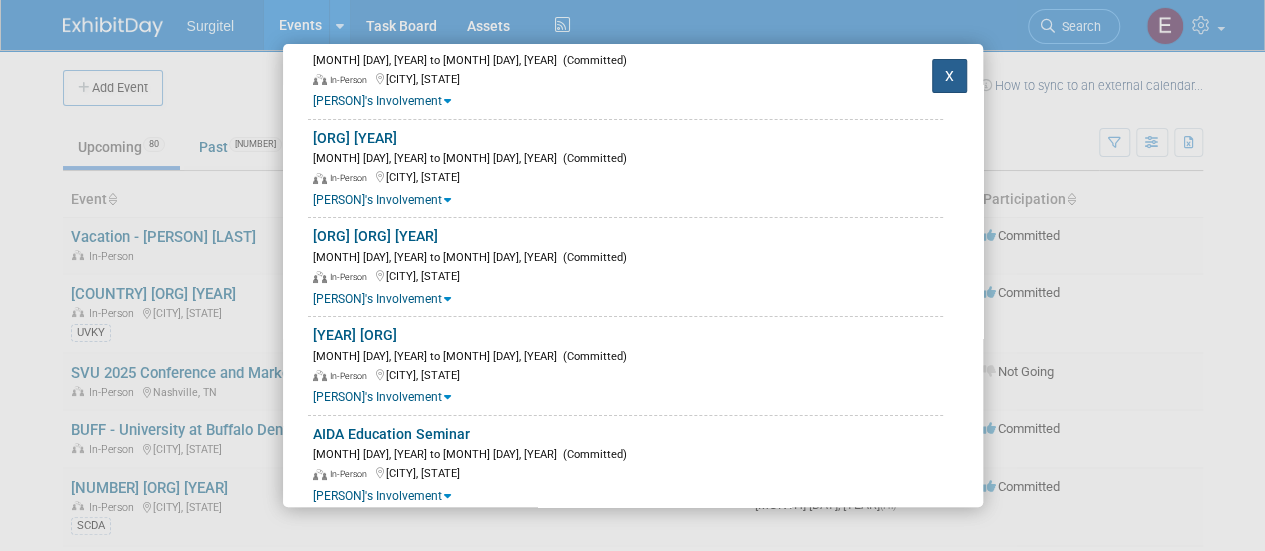 click on "X" at bounding box center (950, 76) 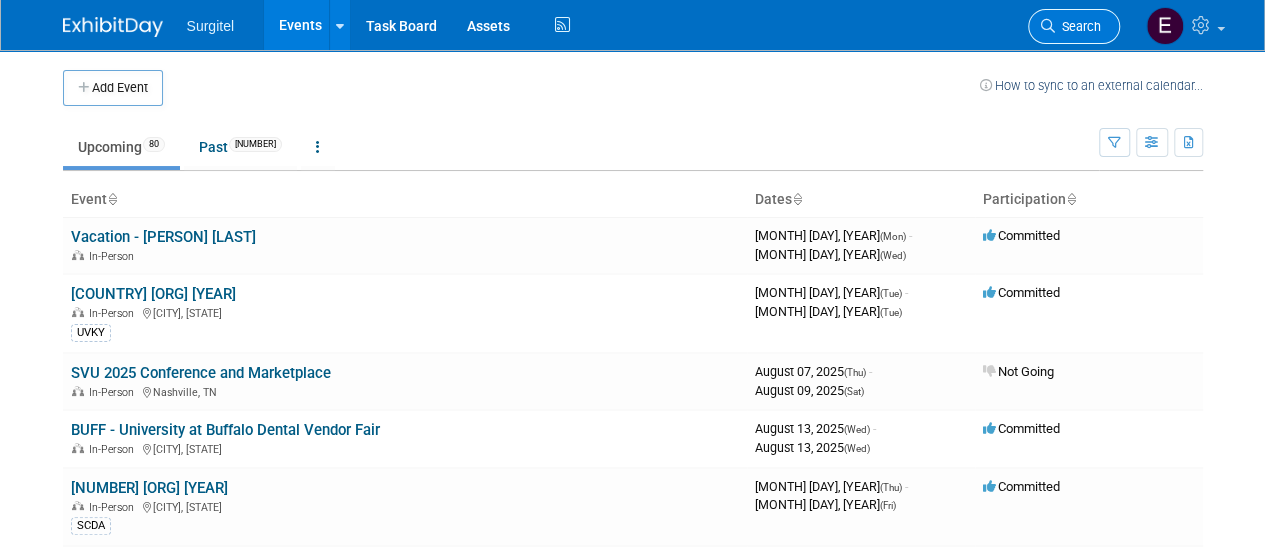 click on "Search" at bounding box center (1078, 26) 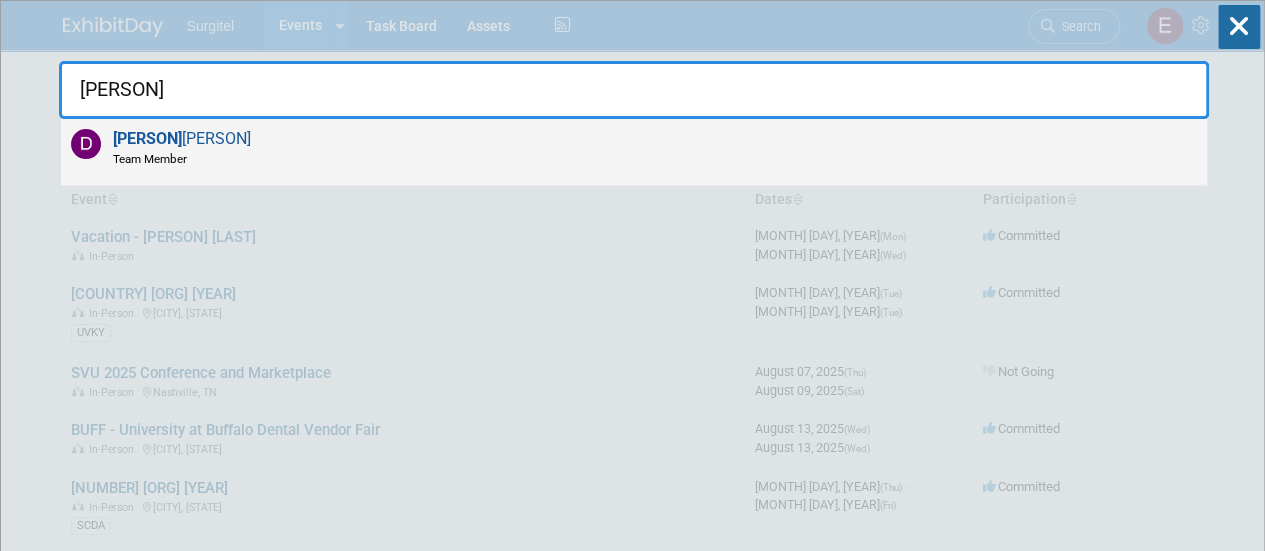 type on "dustin" 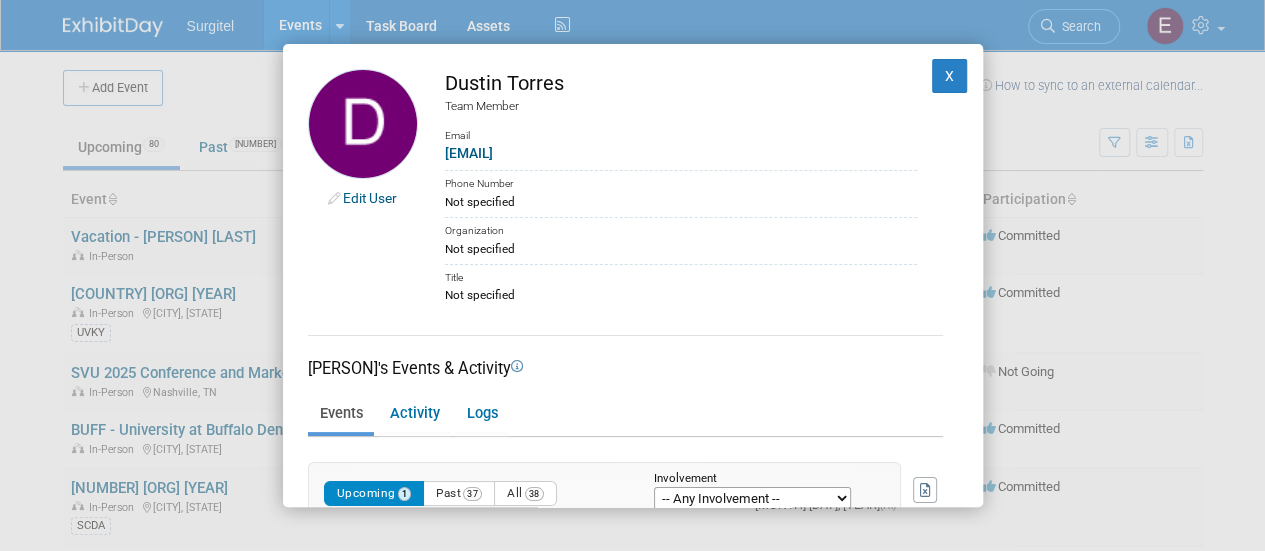 scroll, scrollTop: 152, scrollLeft: 0, axis: vertical 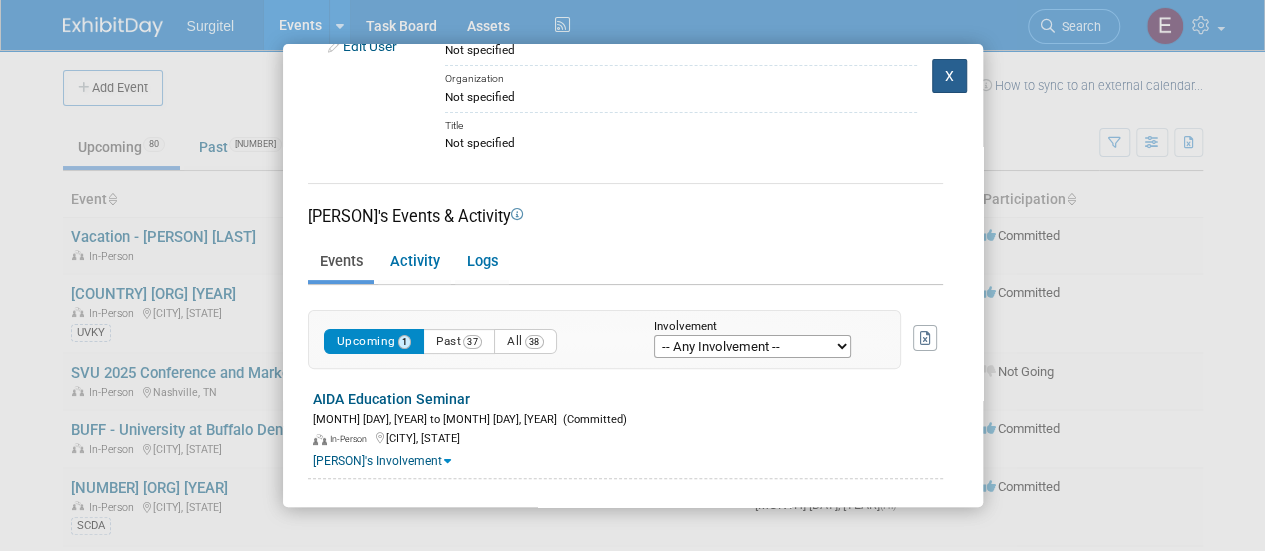 click on "X" at bounding box center [950, 76] 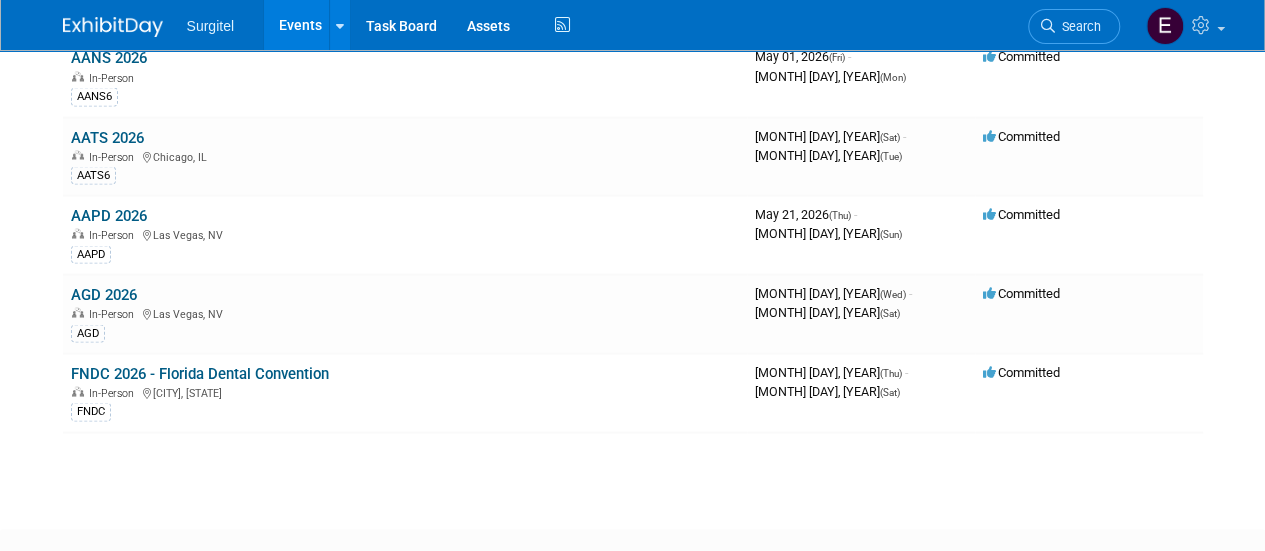 scroll, scrollTop: 5622, scrollLeft: 0, axis: vertical 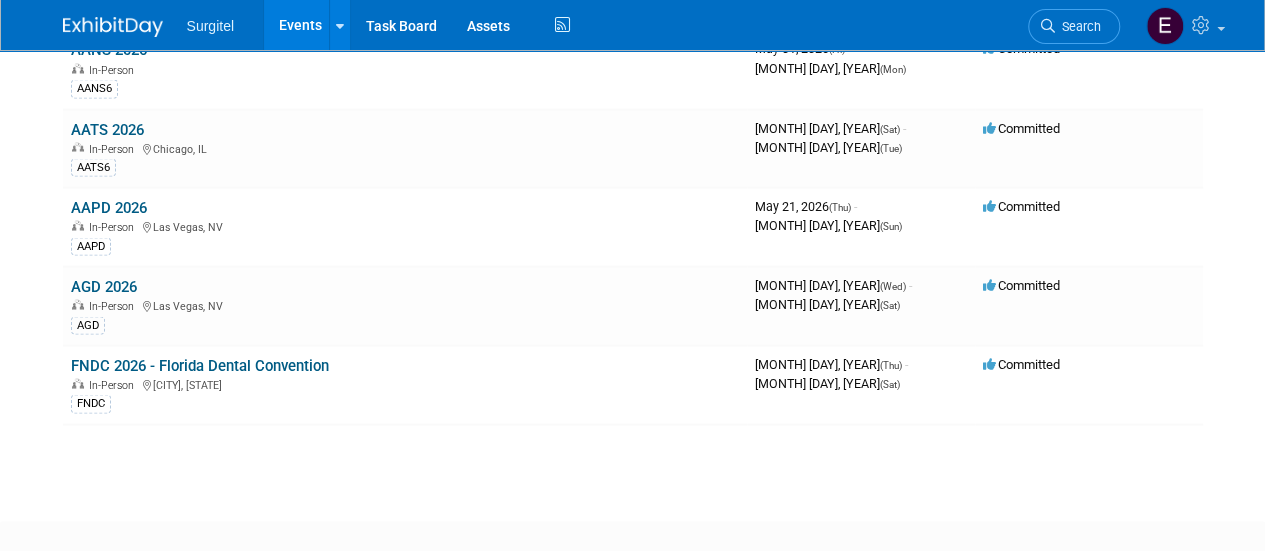click on "Events" at bounding box center (300, 25) 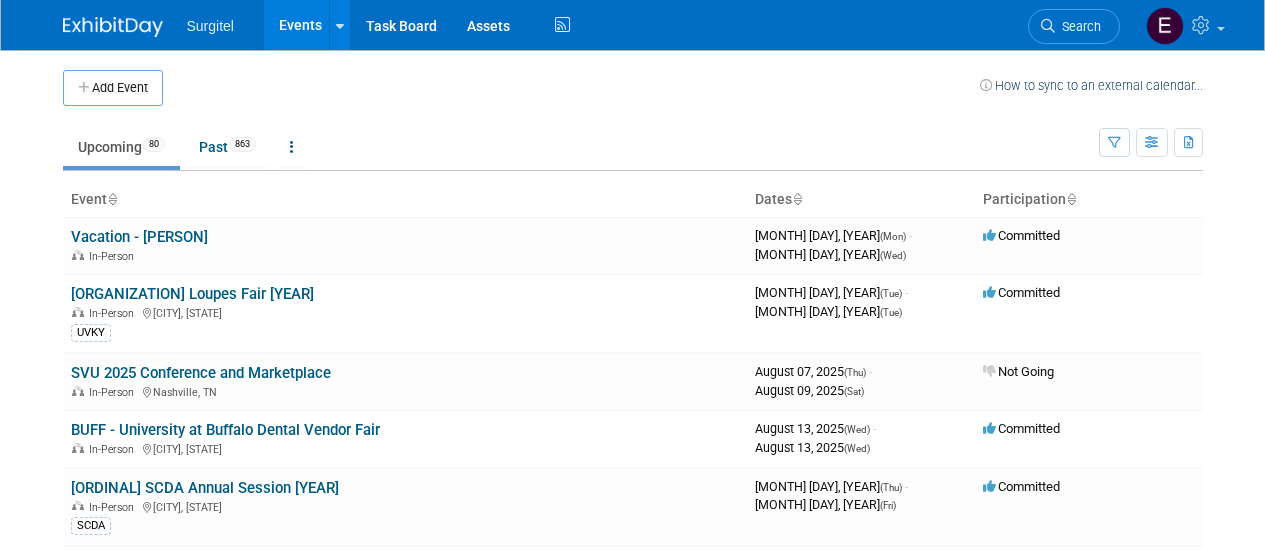 scroll, scrollTop: 0, scrollLeft: 0, axis: both 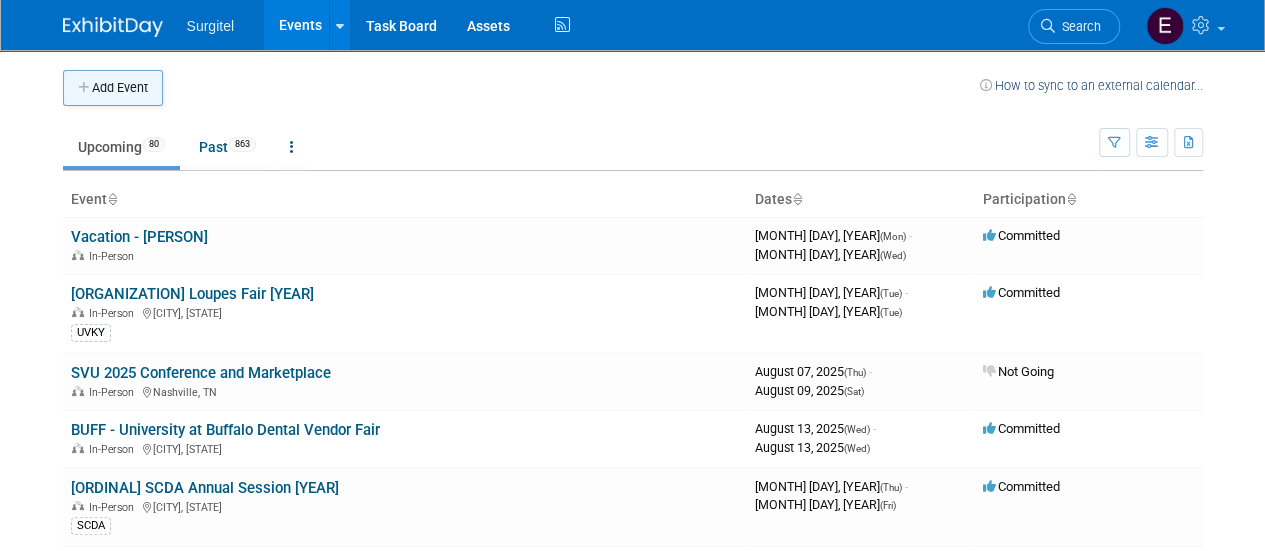click on "Add Event" at bounding box center (113, 88) 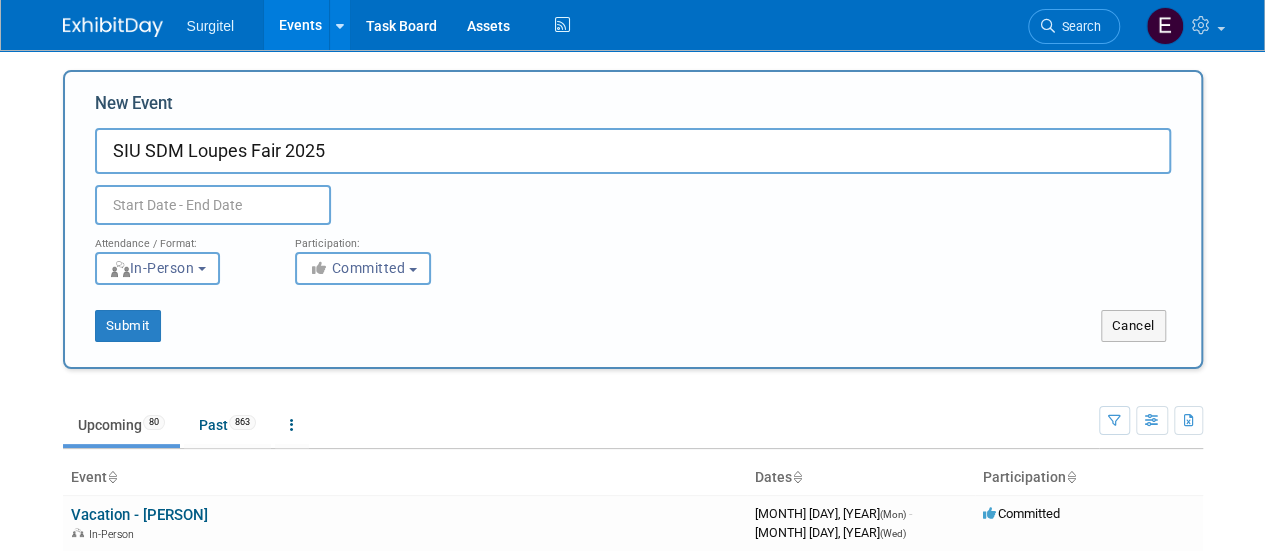 type on "SIU SDM Loupes Fair 2025" 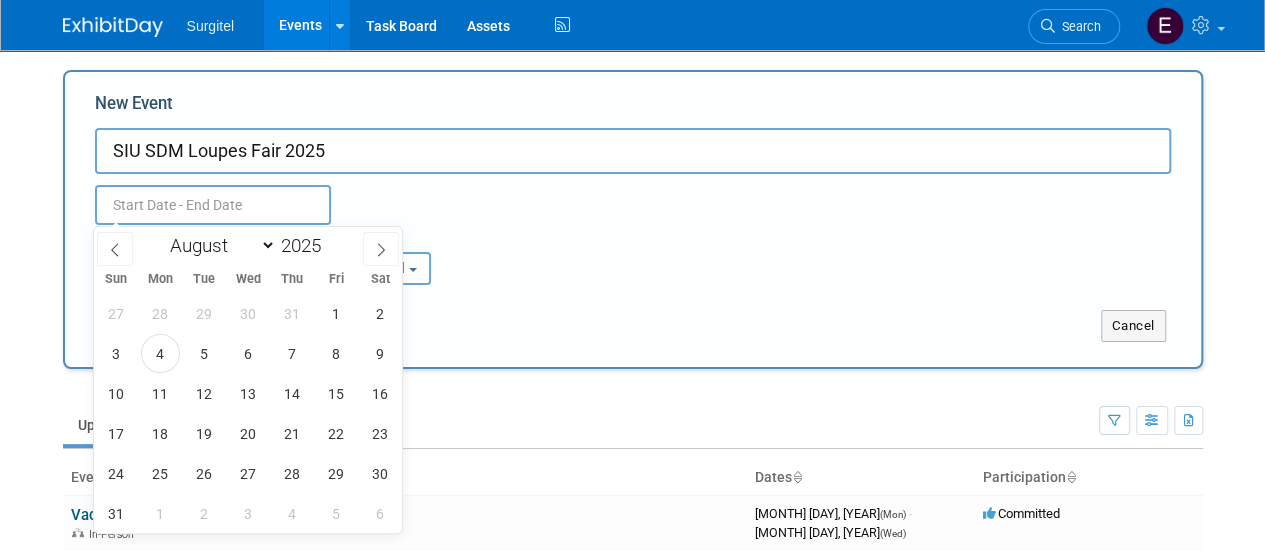 click at bounding box center [213, 205] 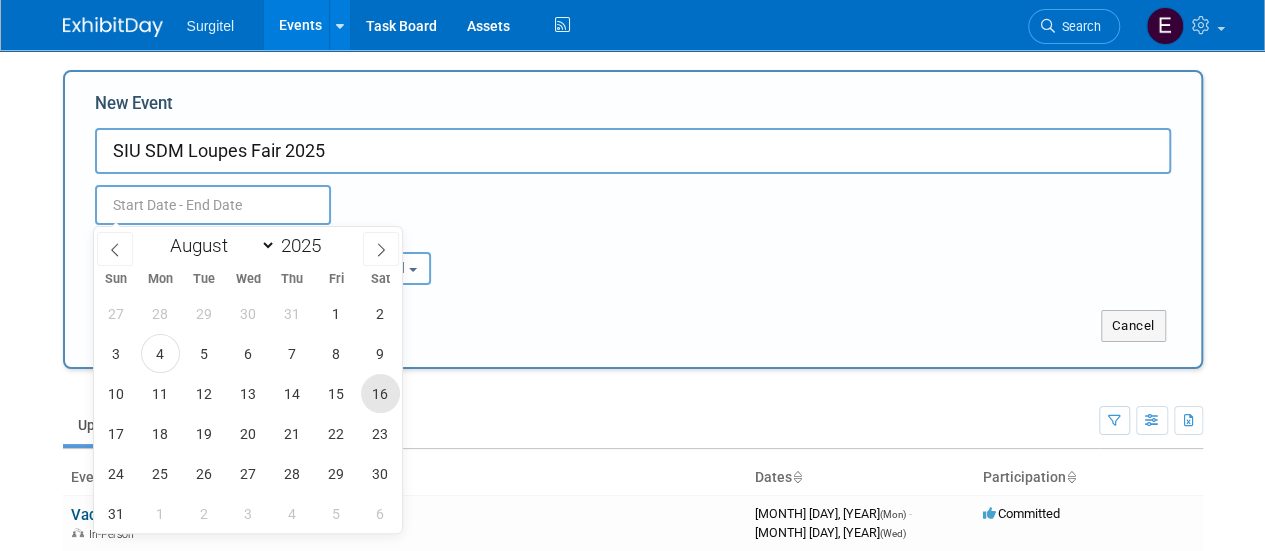 click on "16" at bounding box center [380, 393] 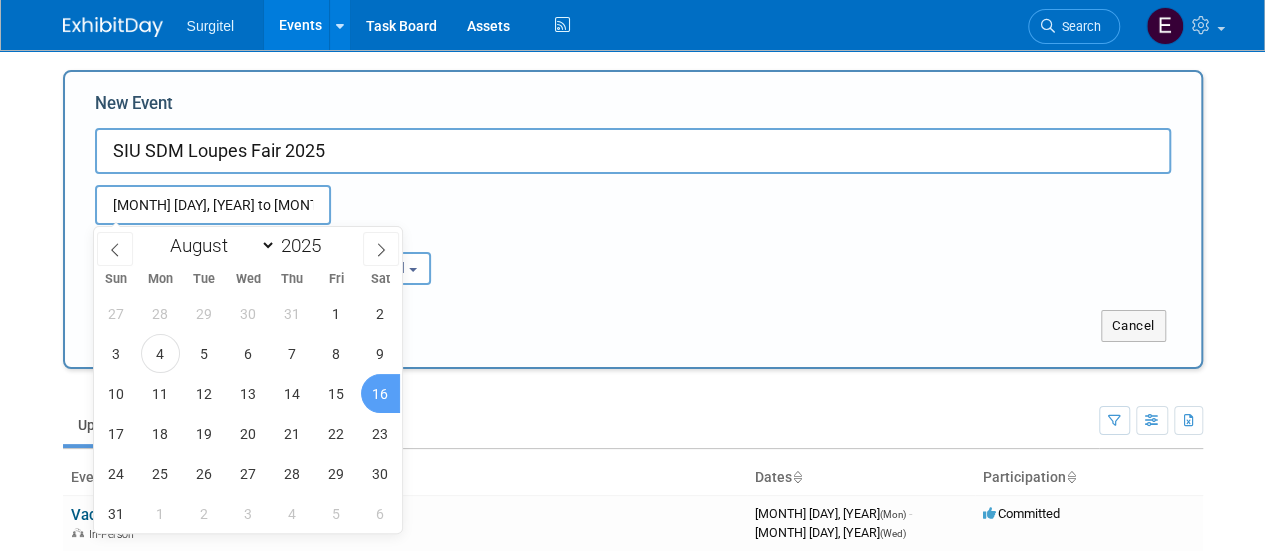 click on "16" at bounding box center (380, 393) 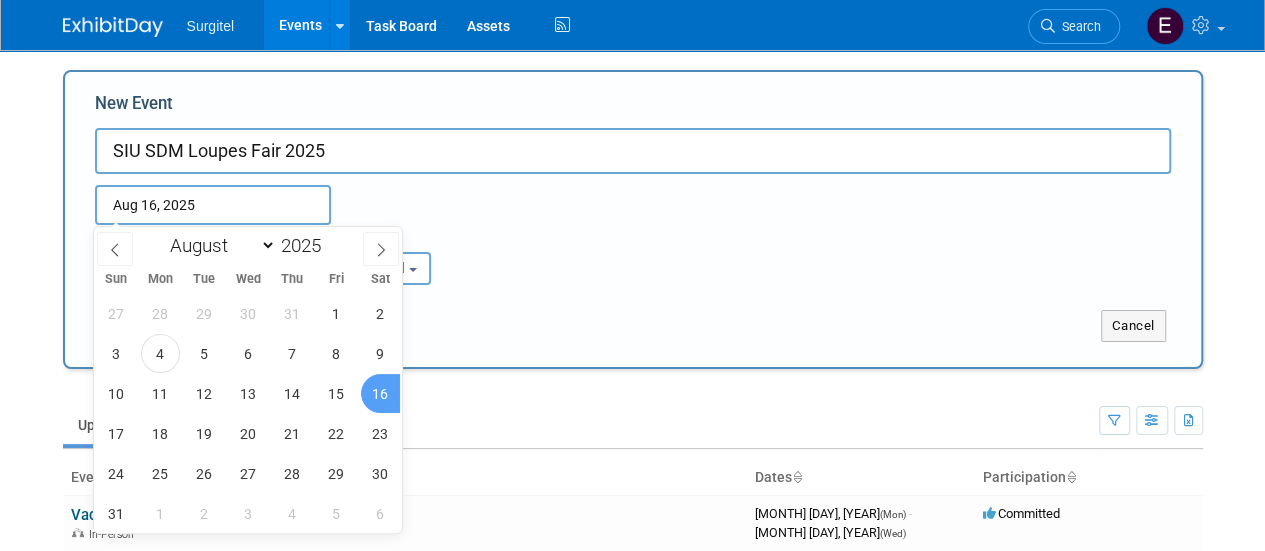 type on "Aug 16, 2025 to Aug 16, 2025" 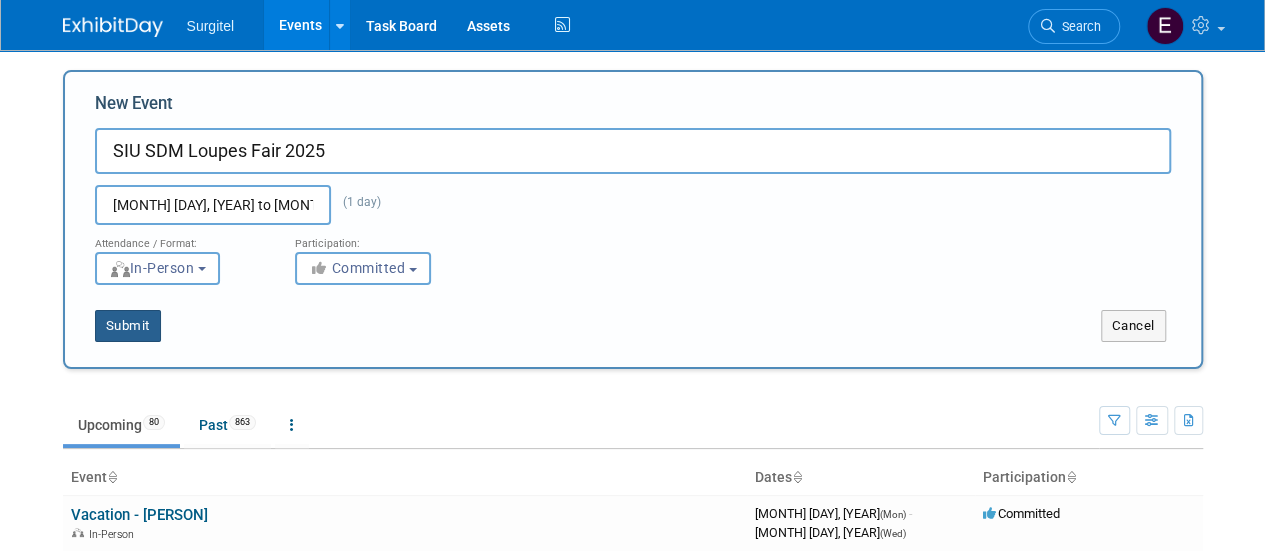 click on "Submit" at bounding box center (128, 326) 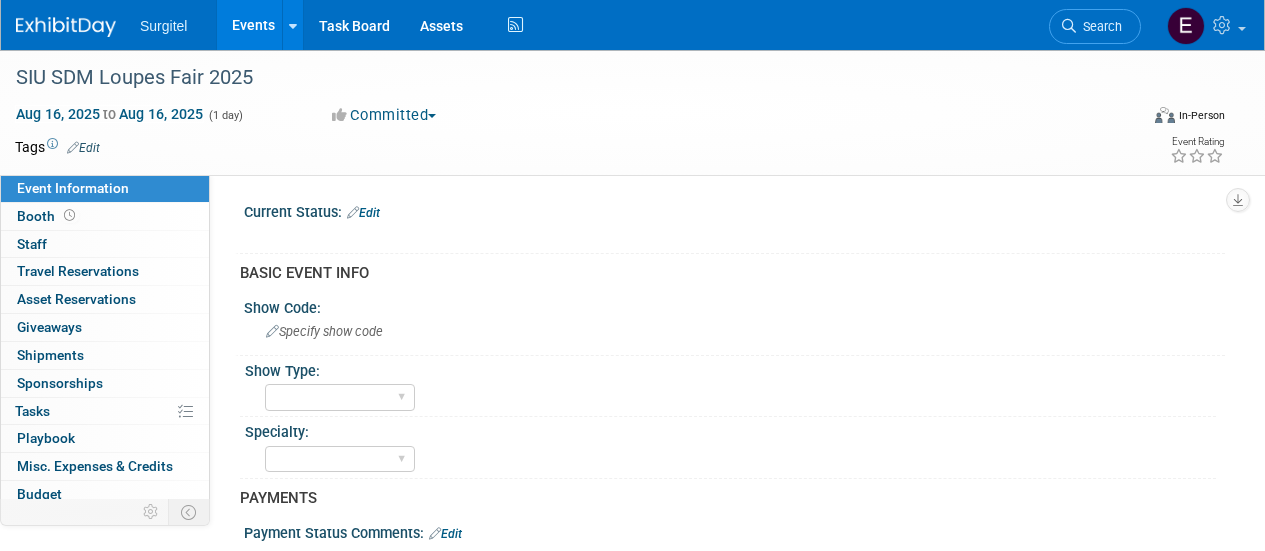 scroll, scrollTop: 0, scrollLeft: 0, axis: both 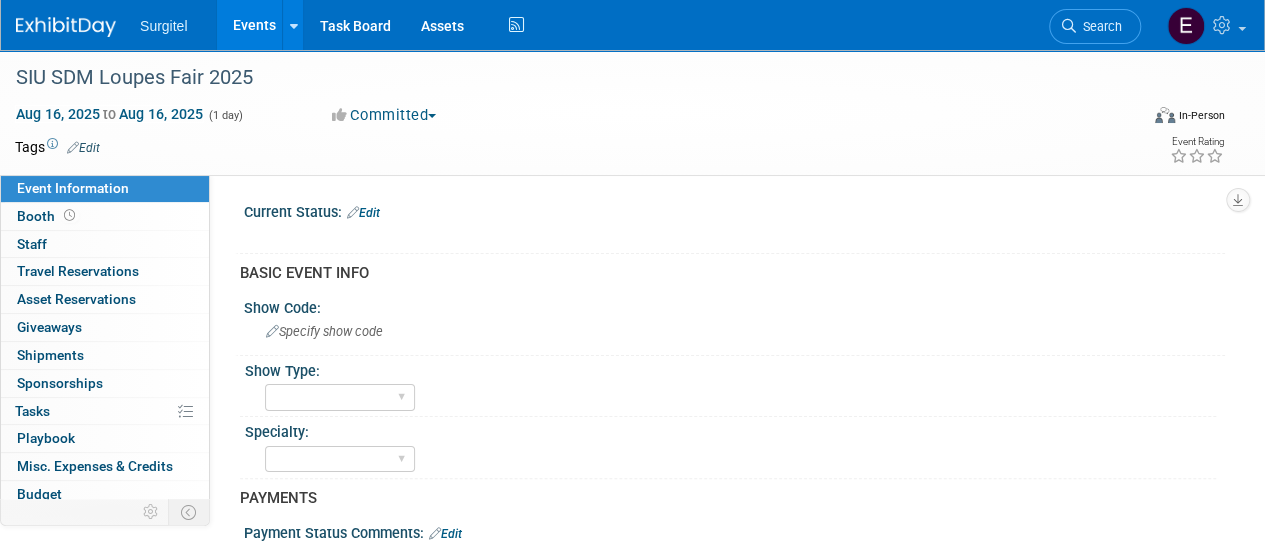 click on "Edit" at bounding box center [83, 148] 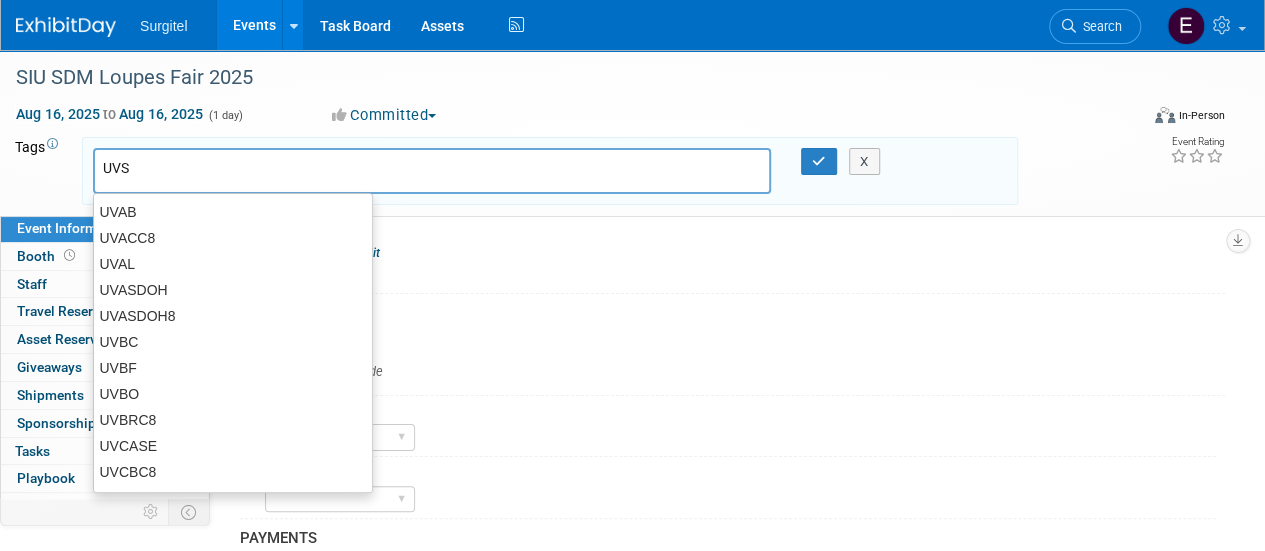 type on "UVSI" 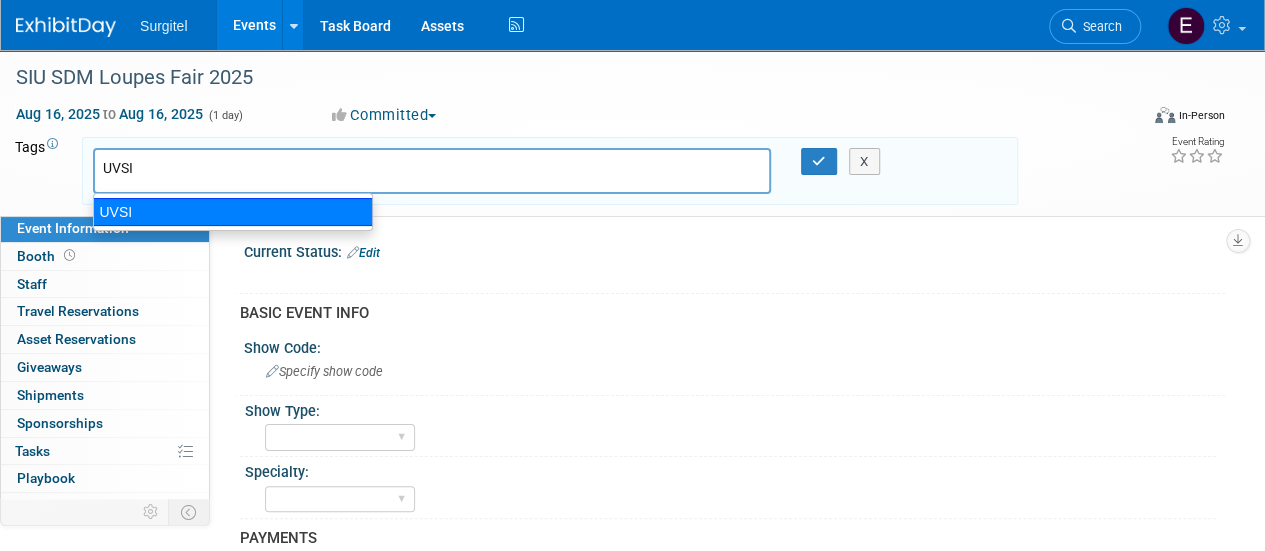 click on "UVSI" at bounding box center [233, 212] 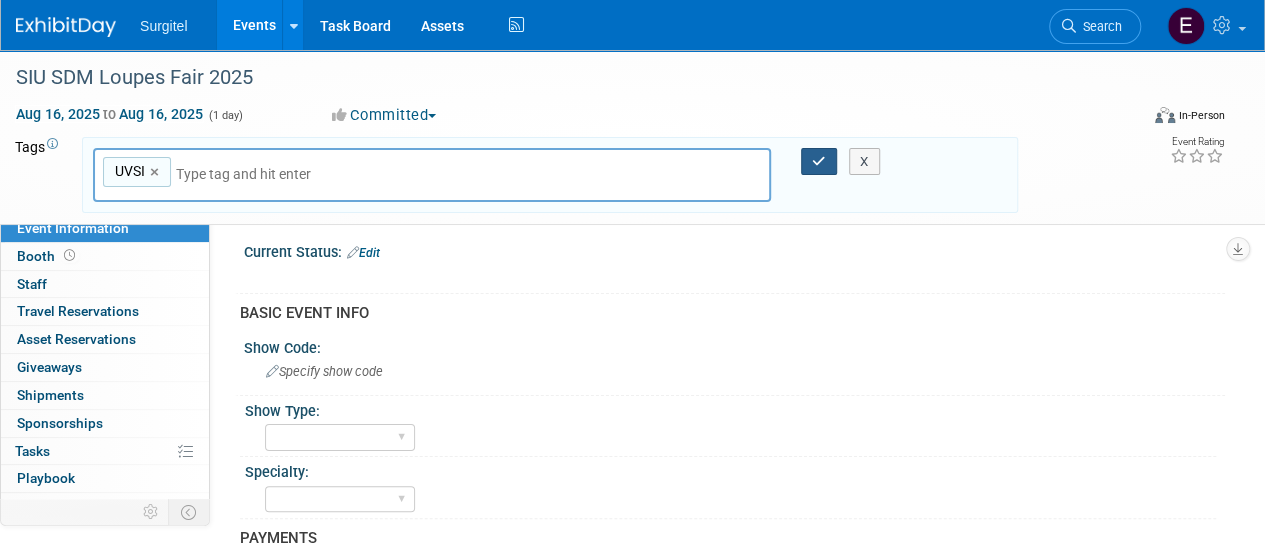 click at bounding box center [819, 161] 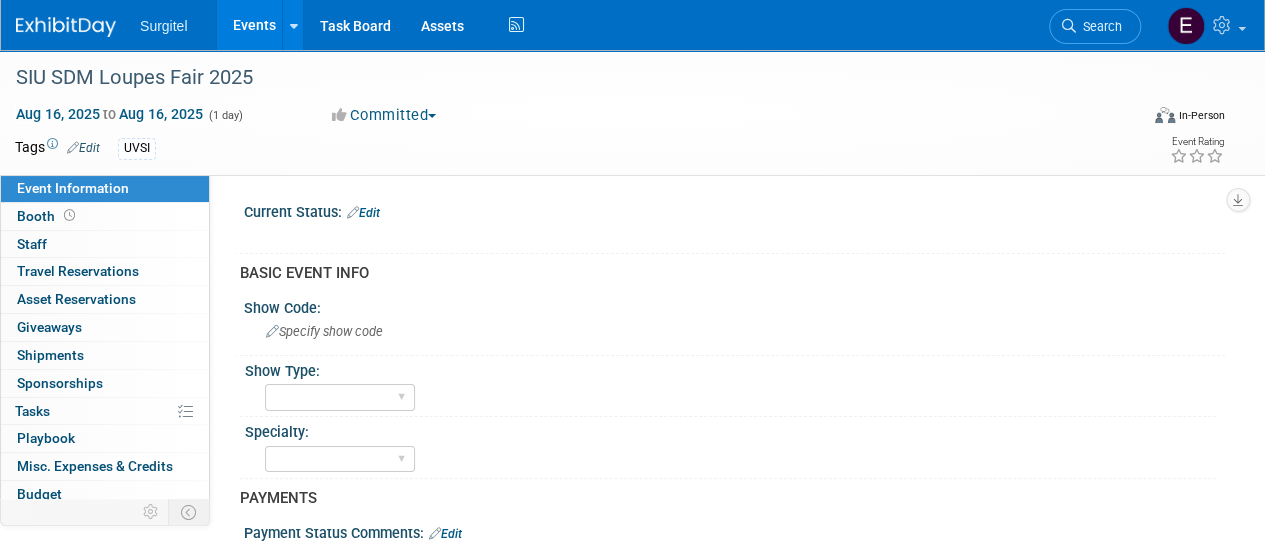 click on "Edit" at bounding box center [363, 213] 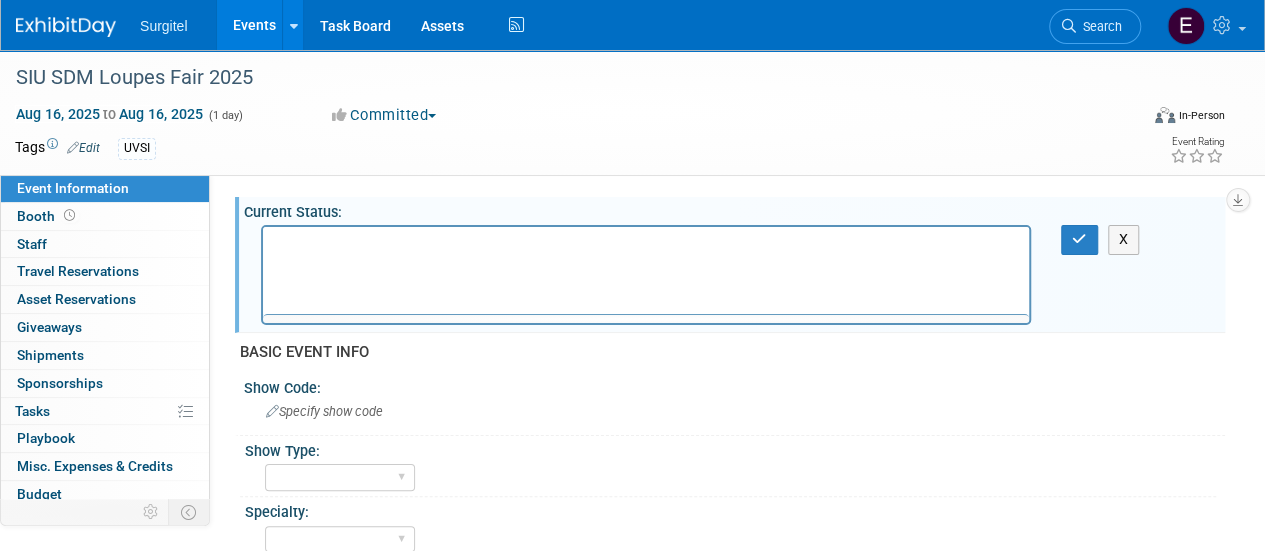 scroll, scrollTop: 0, scrollLeft: 0, axis: both 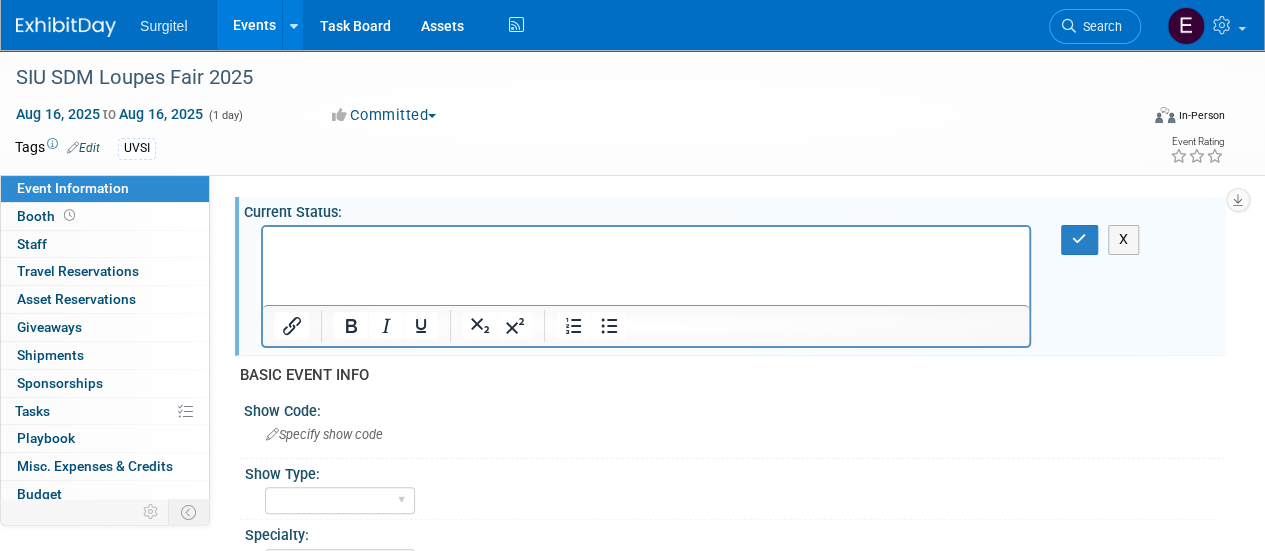 type 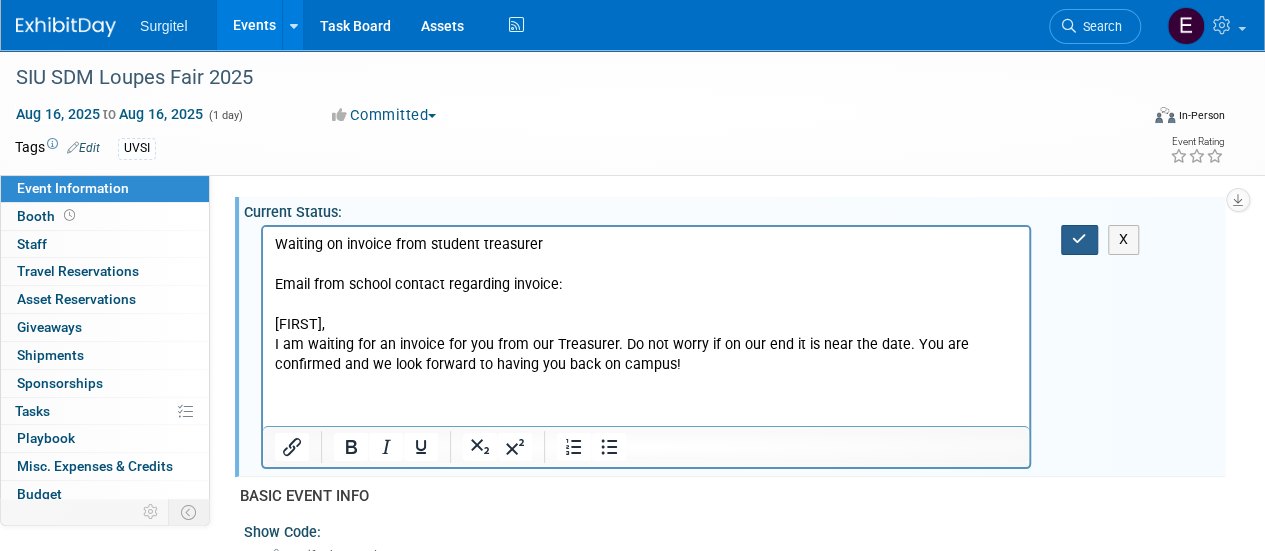 click at bounding box center [1079, 239] 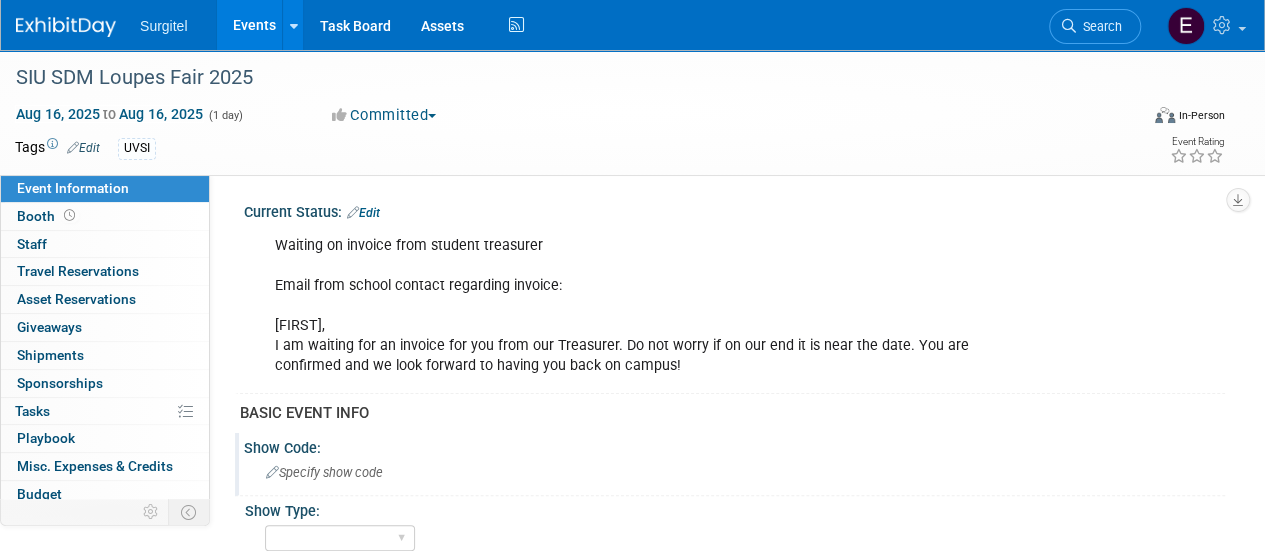 click on "Specify show code" at bounding box center [324, 472] 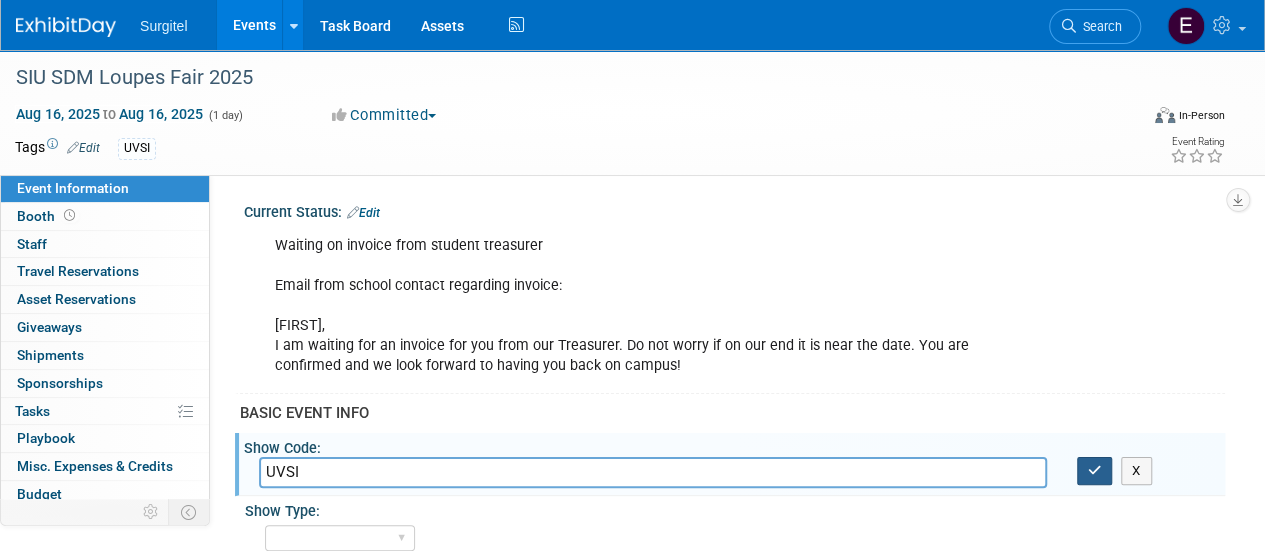 type on "UVSI" 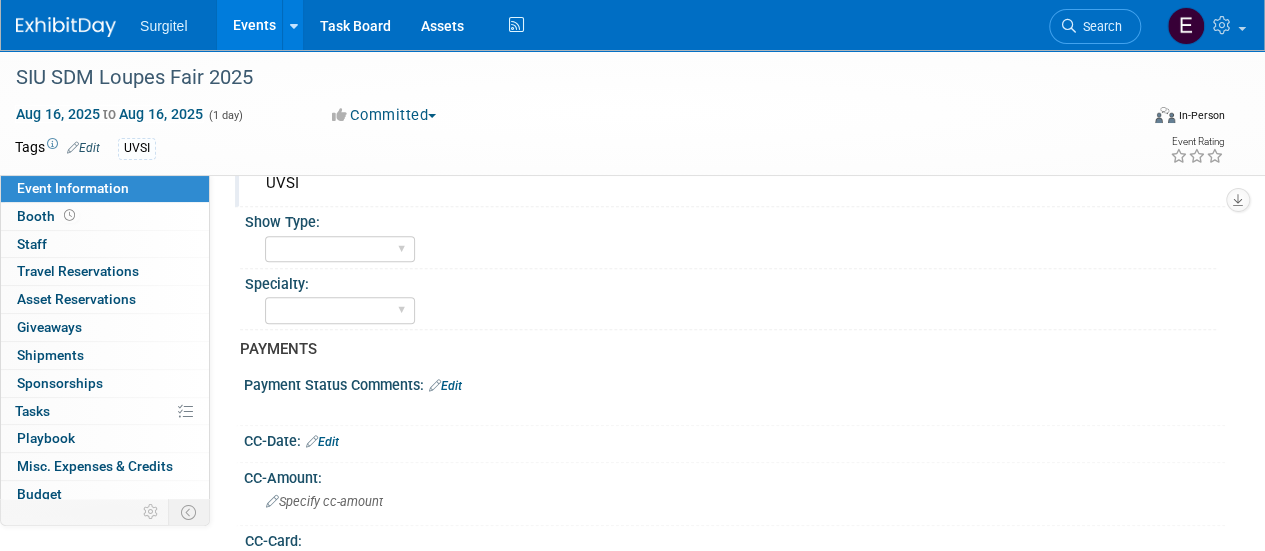 scroll, scrollTop: 292, scrollLeft: 0, axis: vertical 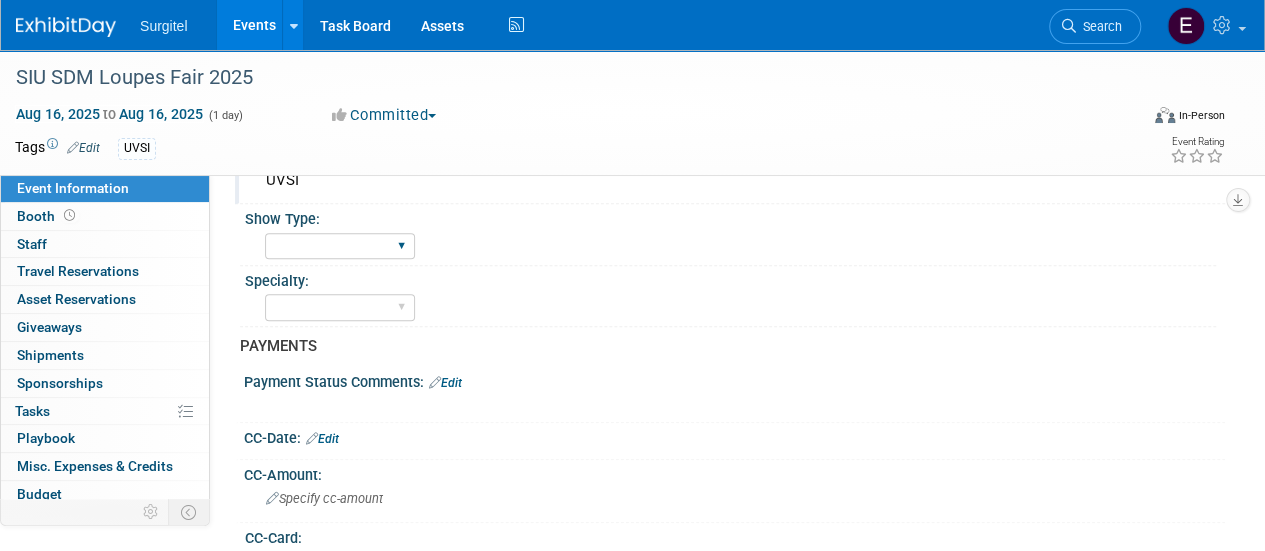 click on "School Show
Trade Show
Wet Lab
CE Course
Lunch and Learn" at bounding box center (340, 246) 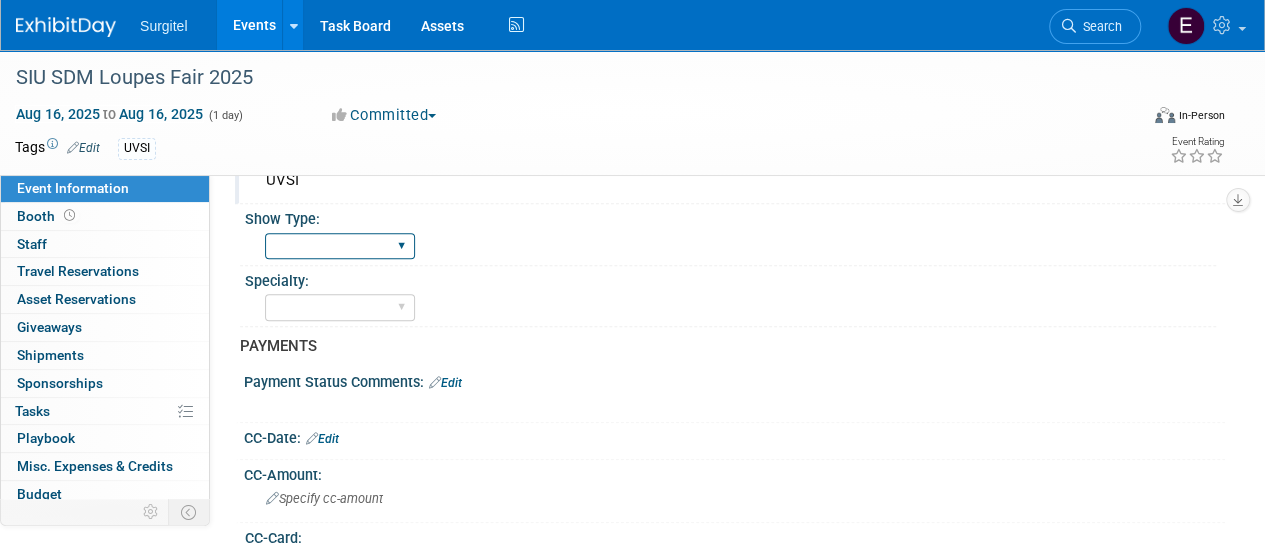click on "School Show
Trade Show
Wet Lab
CE Course
Lunch and Learn" at bounding box center [340, 246] 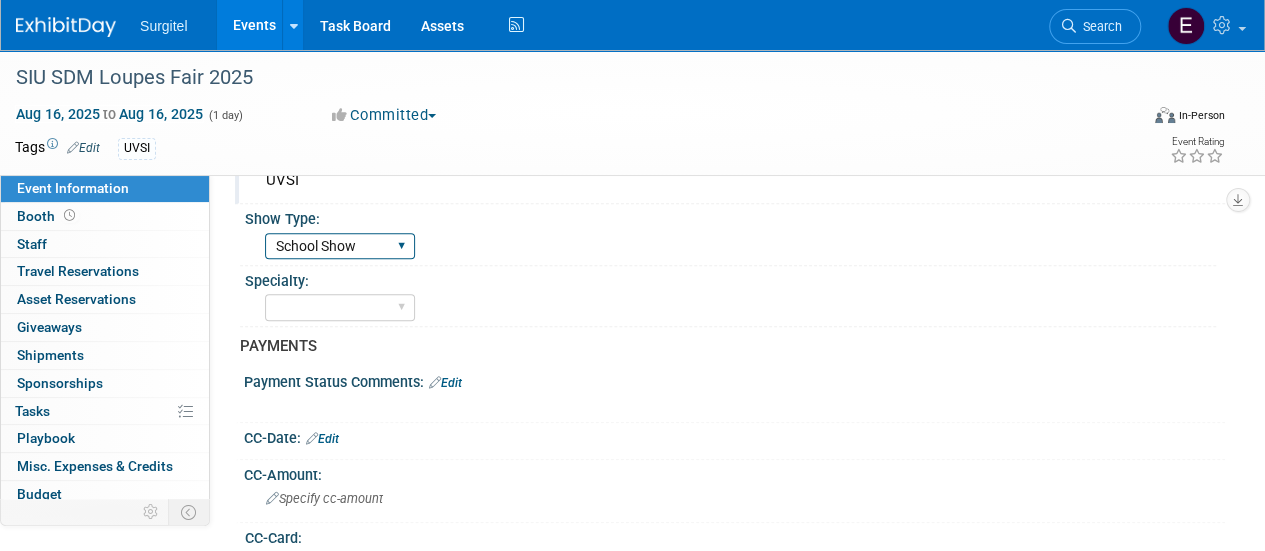 click on "School Show
Trade Show
Wet Lab
CE Course
Lunch and Learn" at bounding box center [340, 246] 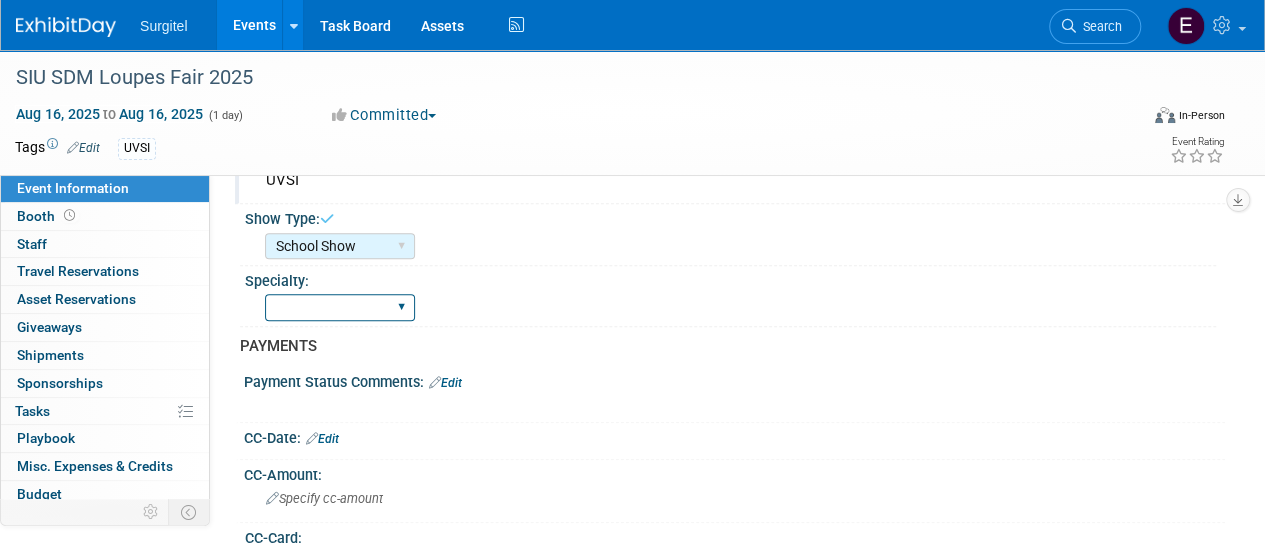 click on "Dental
Hygiene
Medical
Veterinarian
Other" at bounding box center (340, 307) 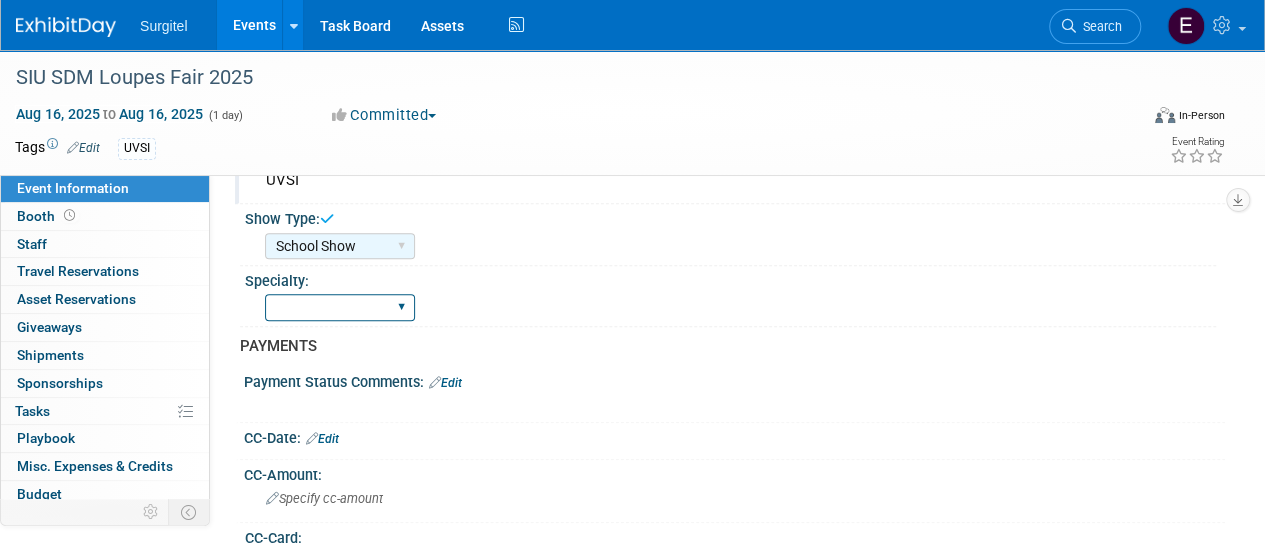 select on "Dental" 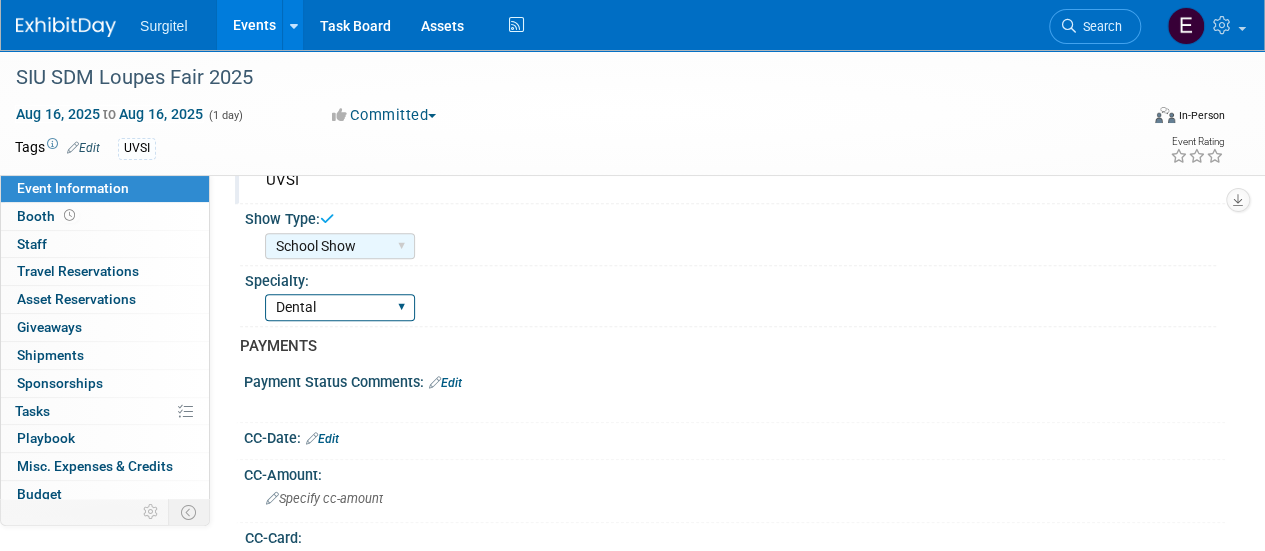click on "Dental
Hygiene
Medical
Veterinarian
Other" at bounding box center (340, 307) 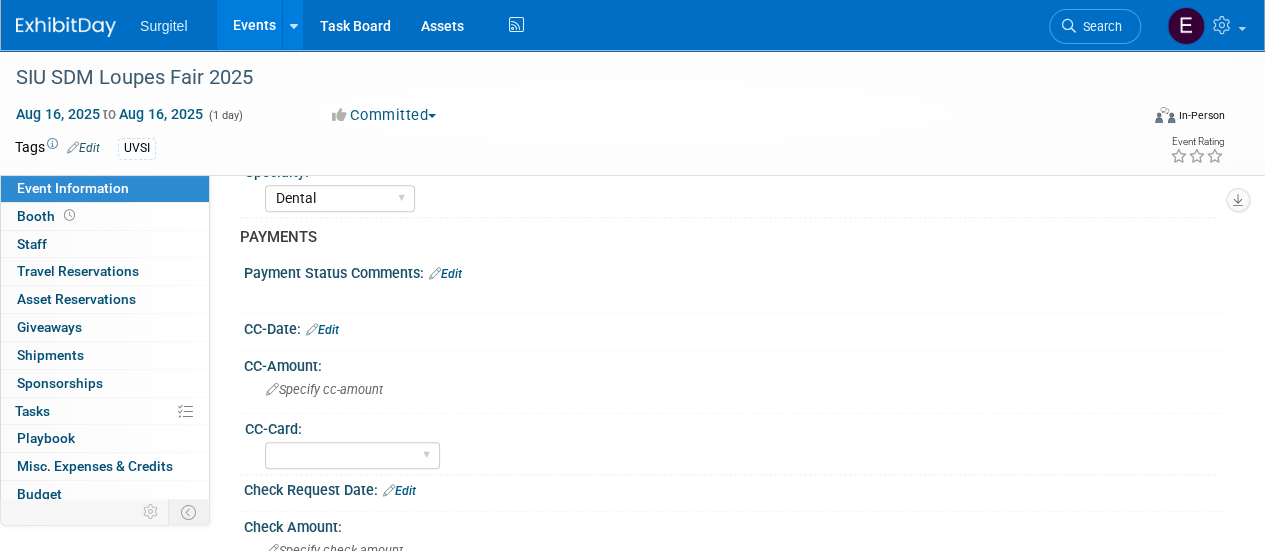 scroll, scrollTop: 407, scrollLeft: 0, axis: vertical 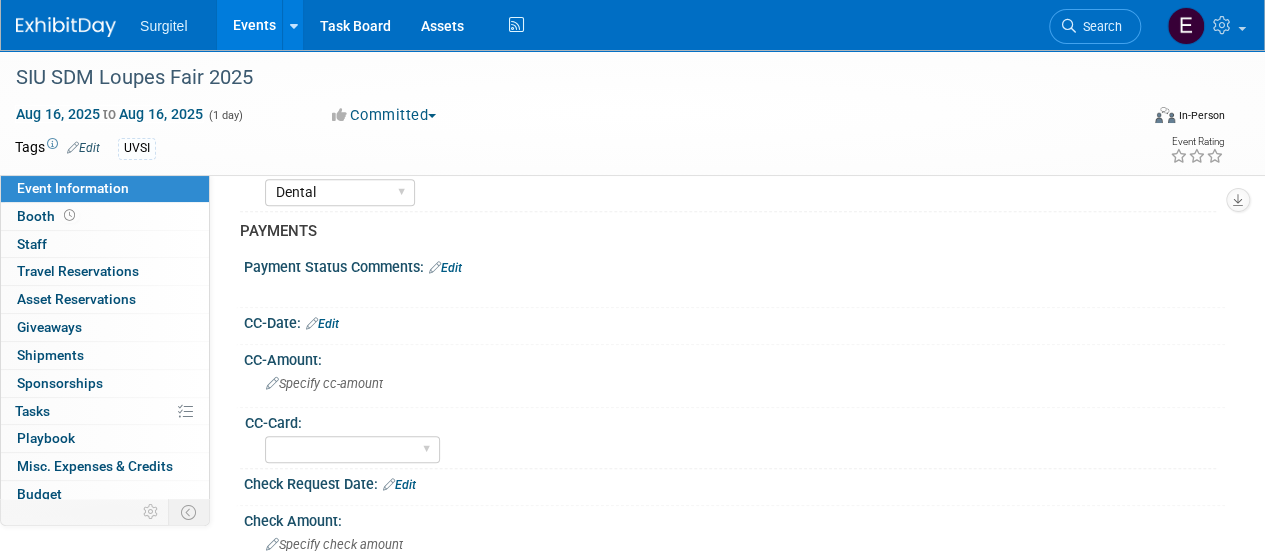 click on "Edit" at bounding box center (445, 268) 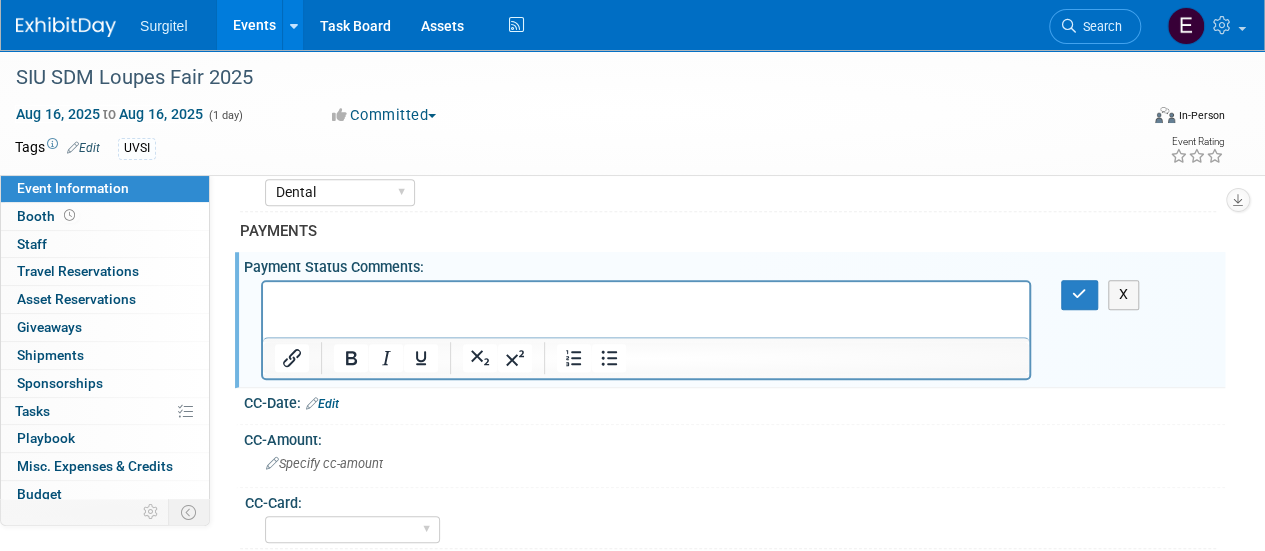 scroll, scrollTop: 0, scrollLeft: 0, axis: both 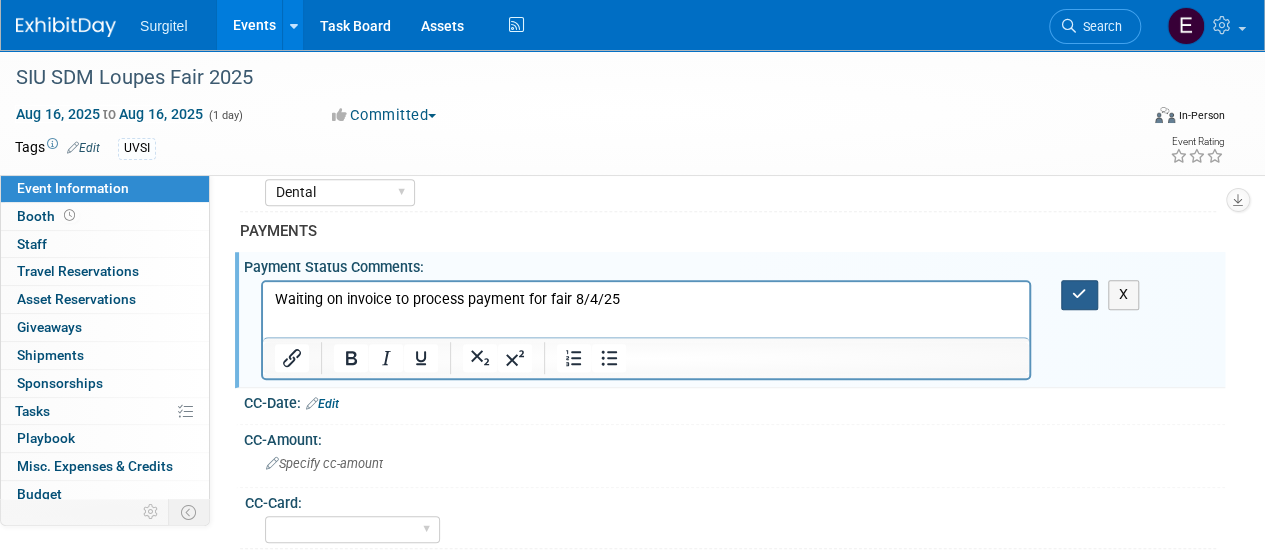 click at bounding box center [1079, 294] 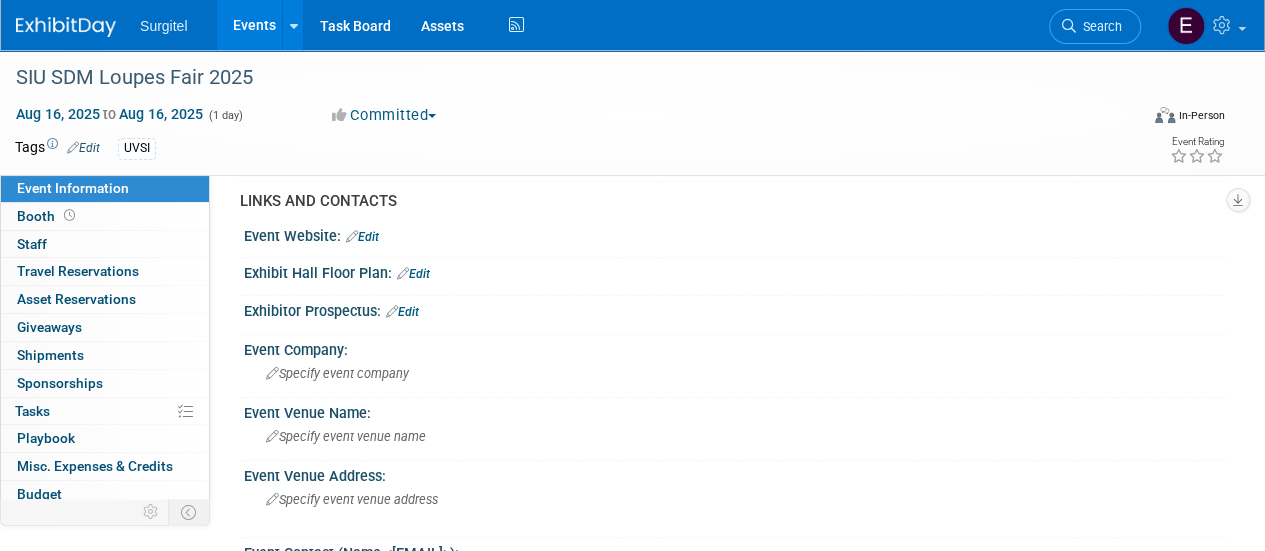 scroll, scrollTop: 820, scrollLeft: 0, axis: vertical 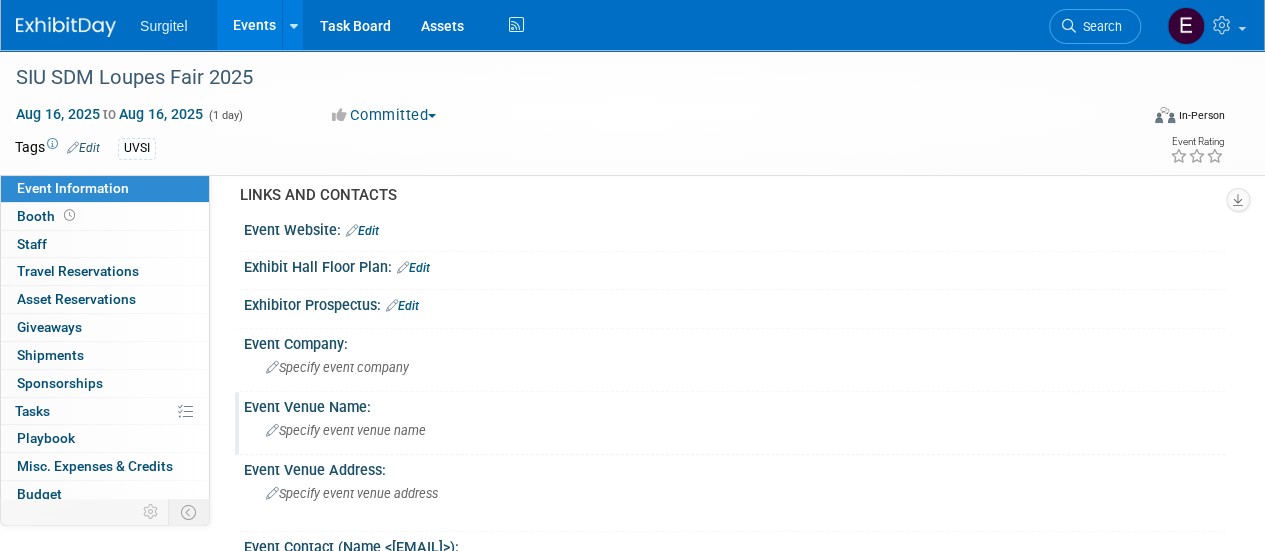 click on "Specify event venue name" at bounding box center [346, 430] 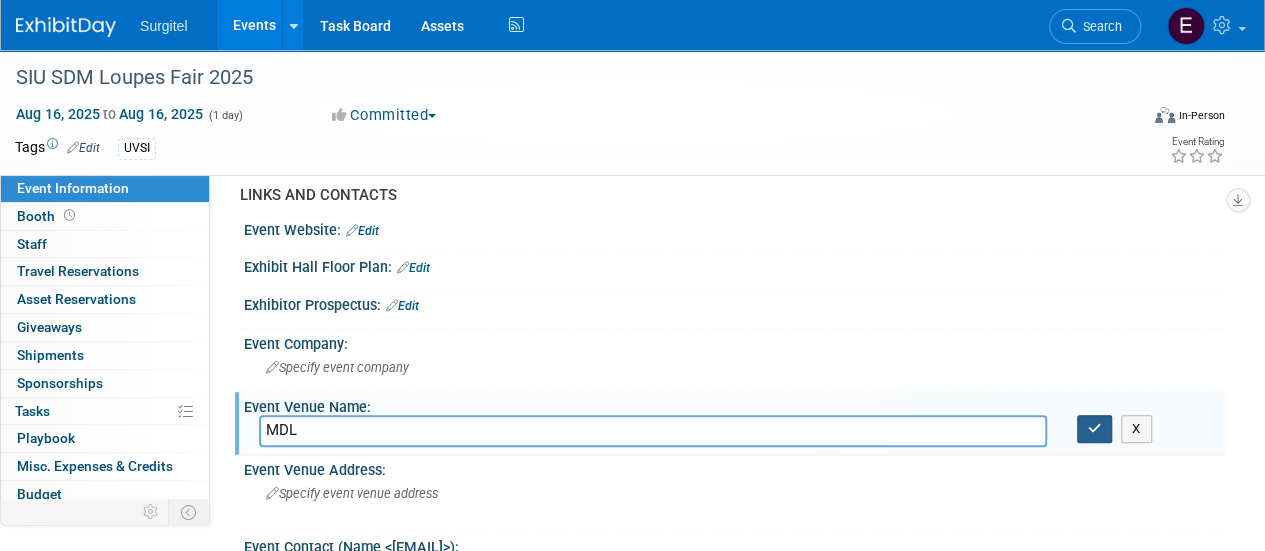 type on "MDL" 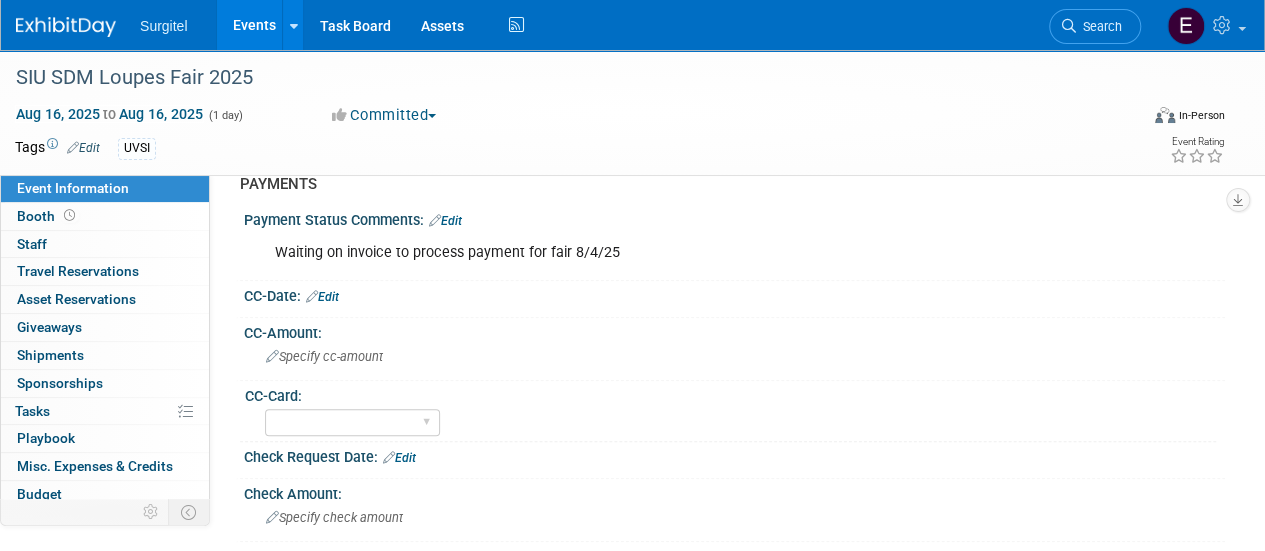 scroll, scrollTop: 460, scrollLeft: 0, axis: vertical 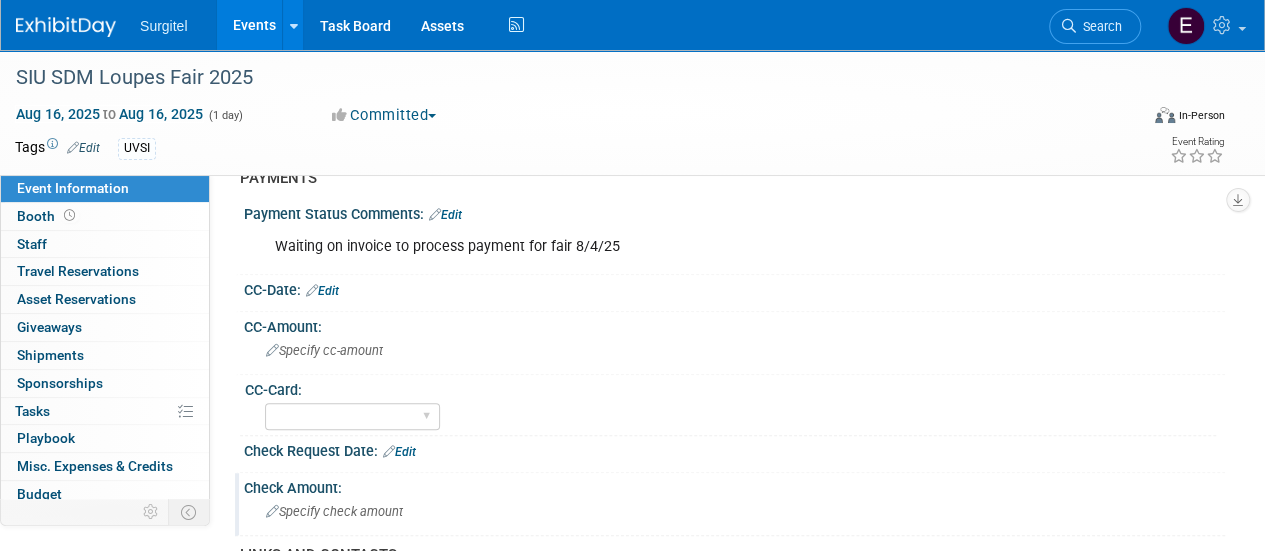 click on "Specify check amount" at bounding box center [334, 511] 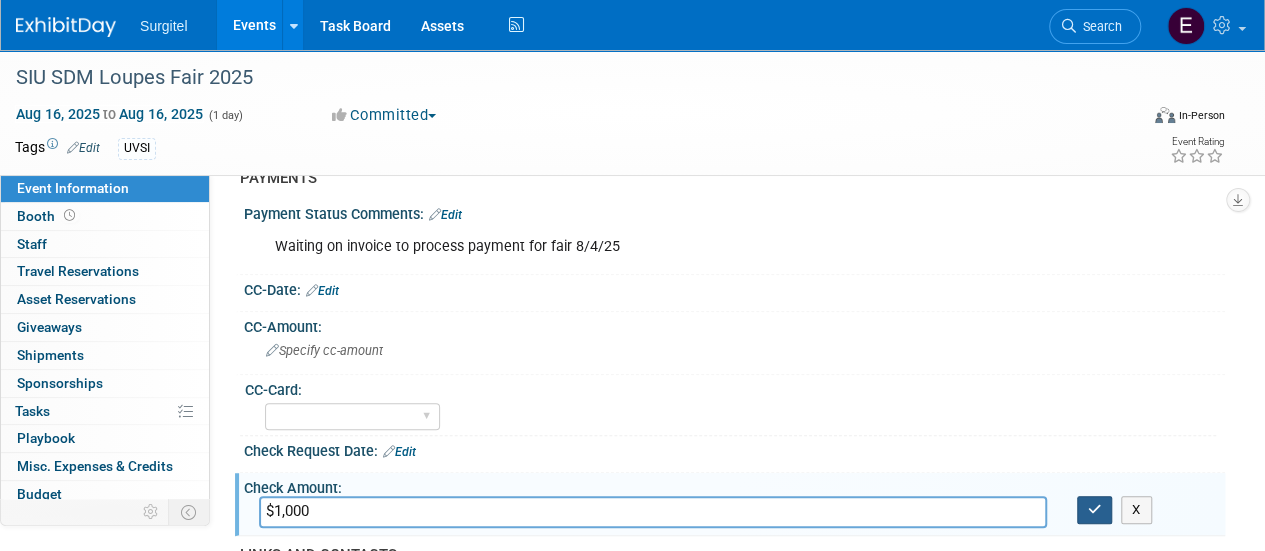 type on "$1,000" 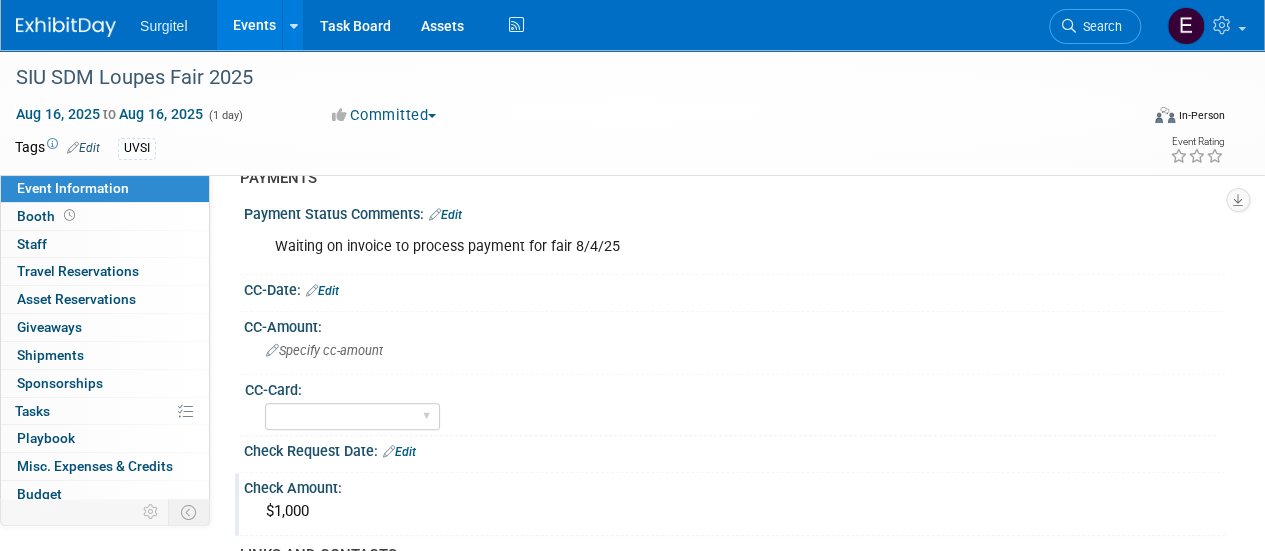 click on "Edit" at bounding box center (445, 215) 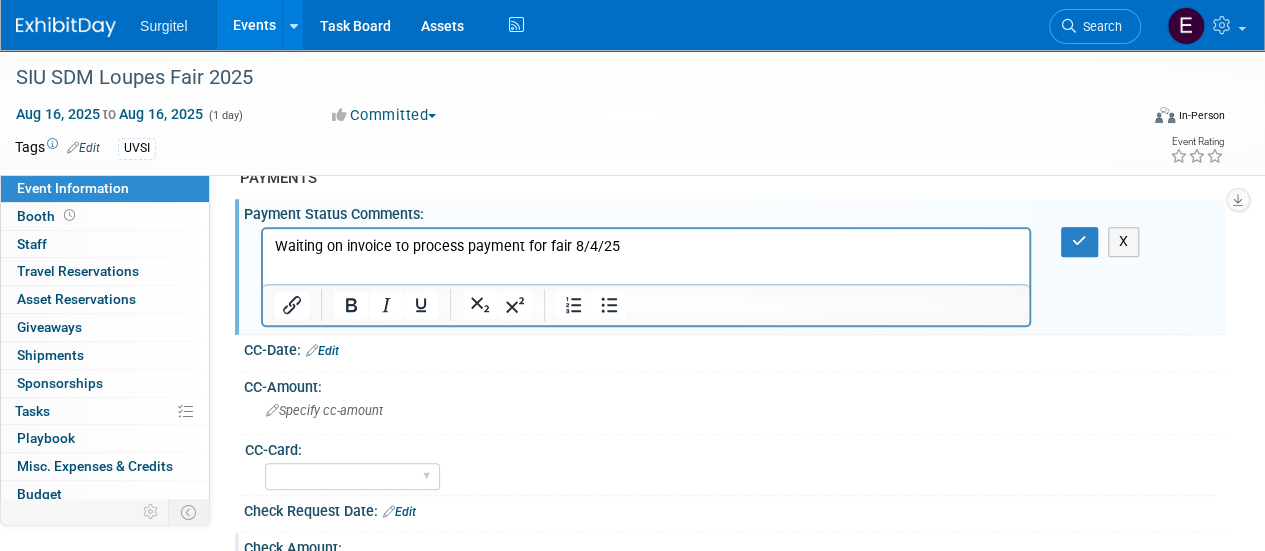 scroll, scrollTop: 0, scrollLeft: 0, axis: both 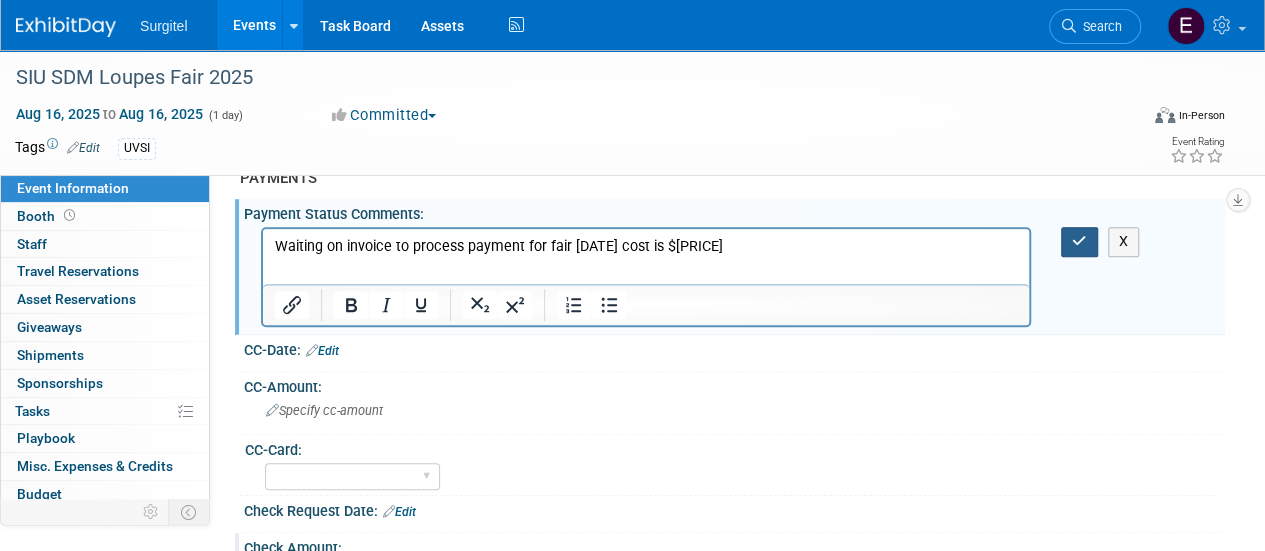 click at bounding box center [1079, 241] 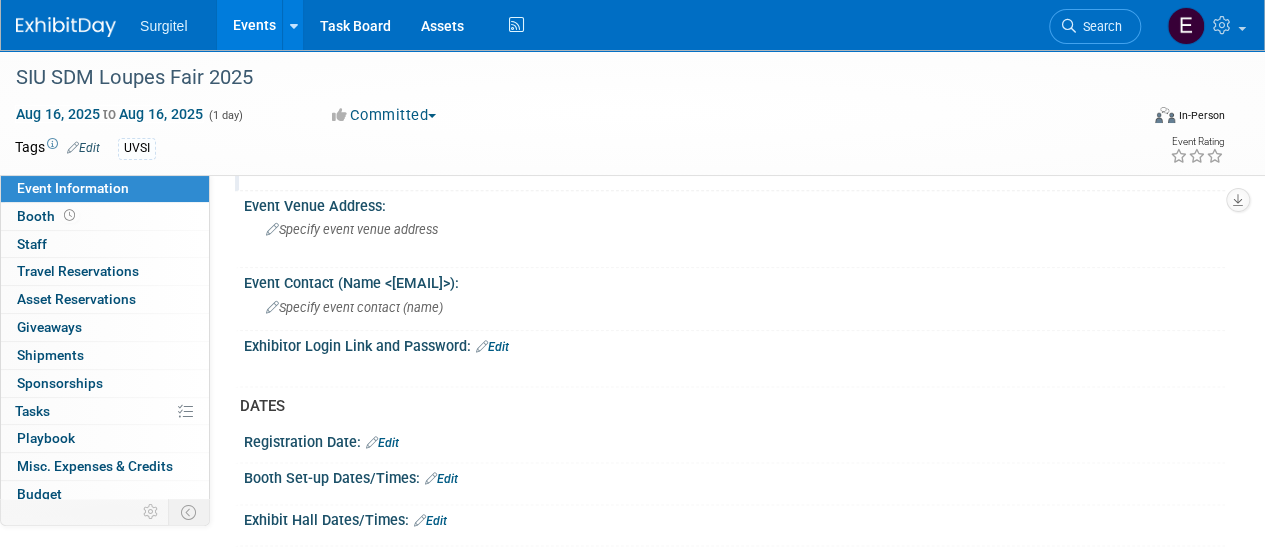 scroll, scrollTop: 1076, scrollLeft: 0, axis: vertical 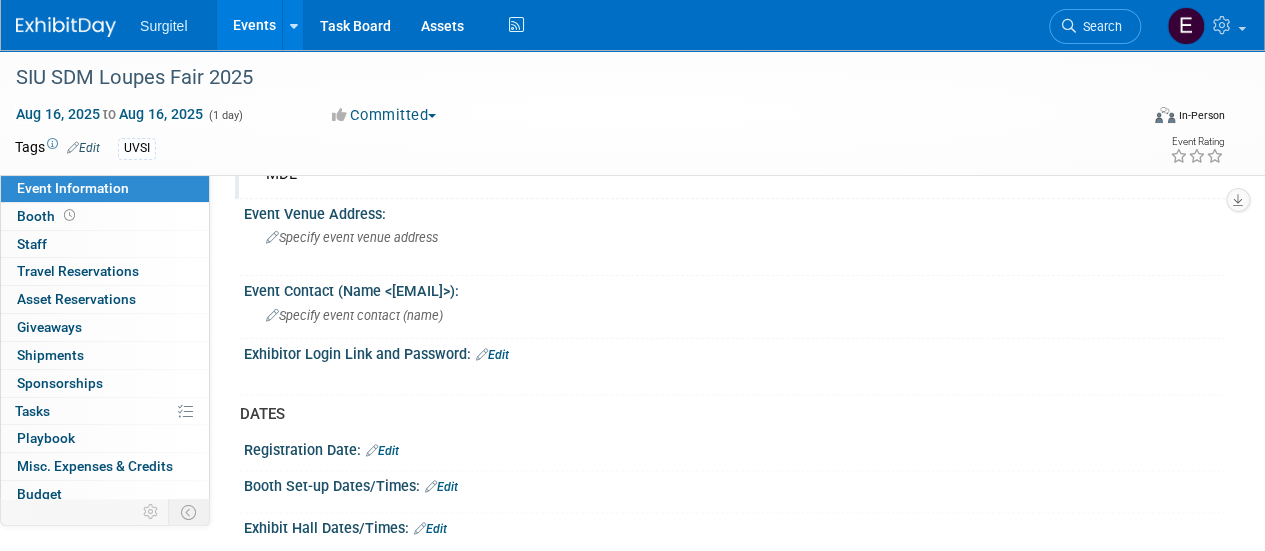 click on "Edit" at bounding box center [430, 529] 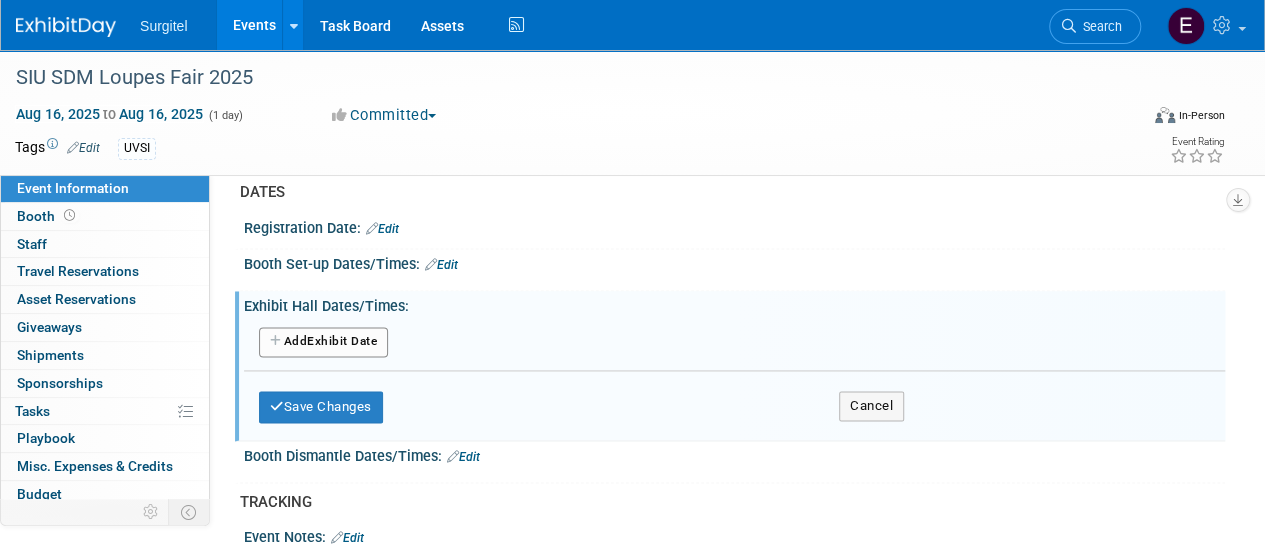scroll, scrollTop: 1308, scrollLeft: 0, axis: vertical 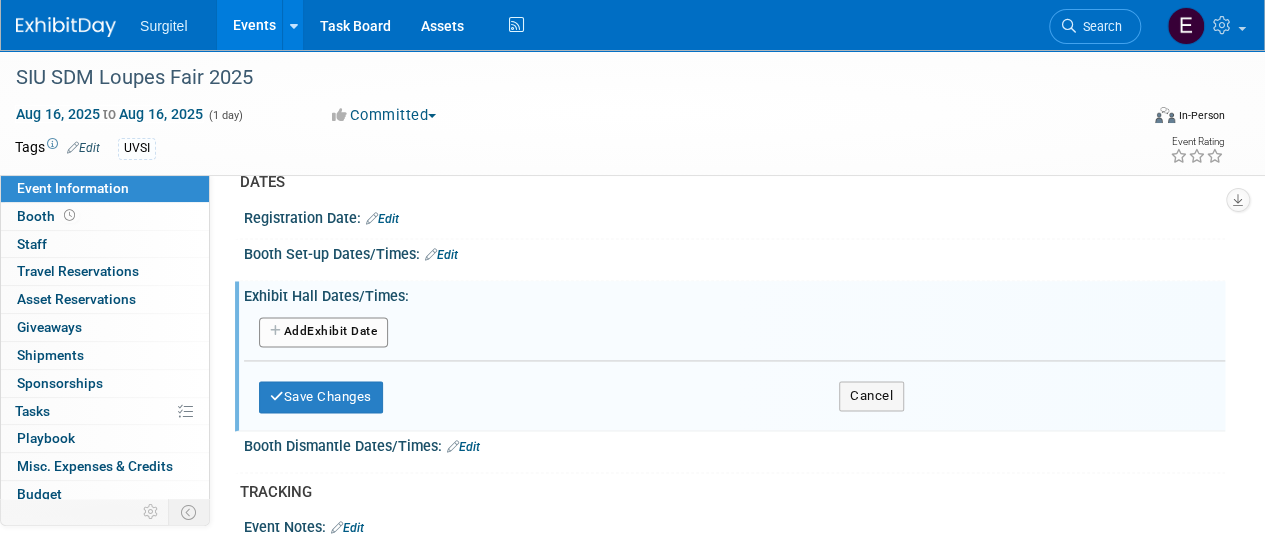 click on "Add  Another  Exhibit Date" at bounding box center [323, 332] 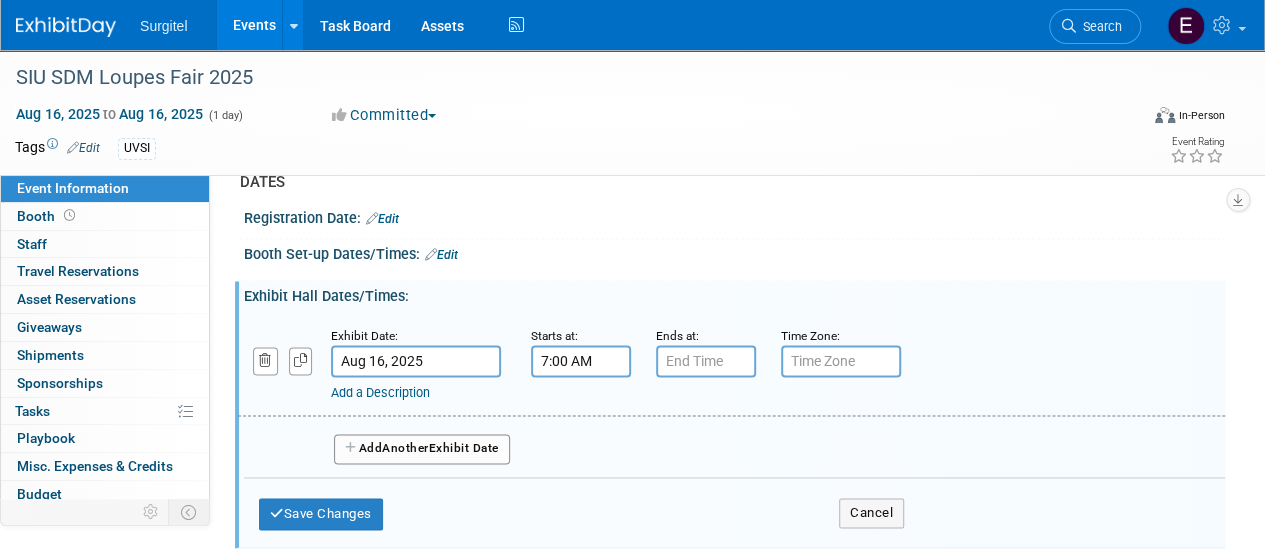 click on "7:00 AM" at bounding box center [581, 361] 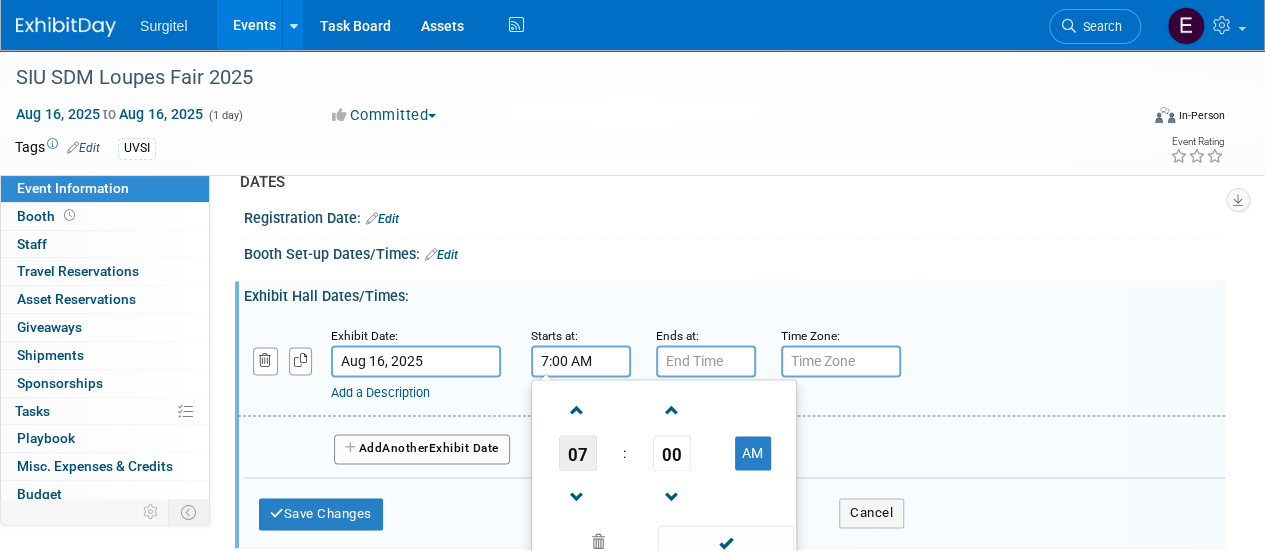 click on "07" at bounding box center [578, 453] 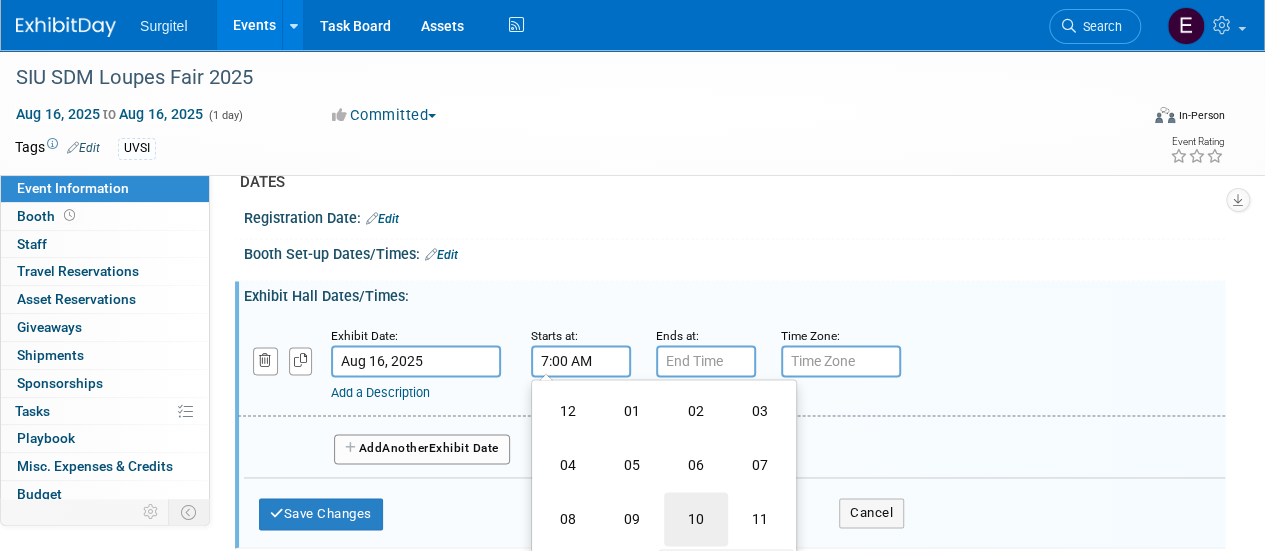 click on "10" at bounding box center (696, 519) 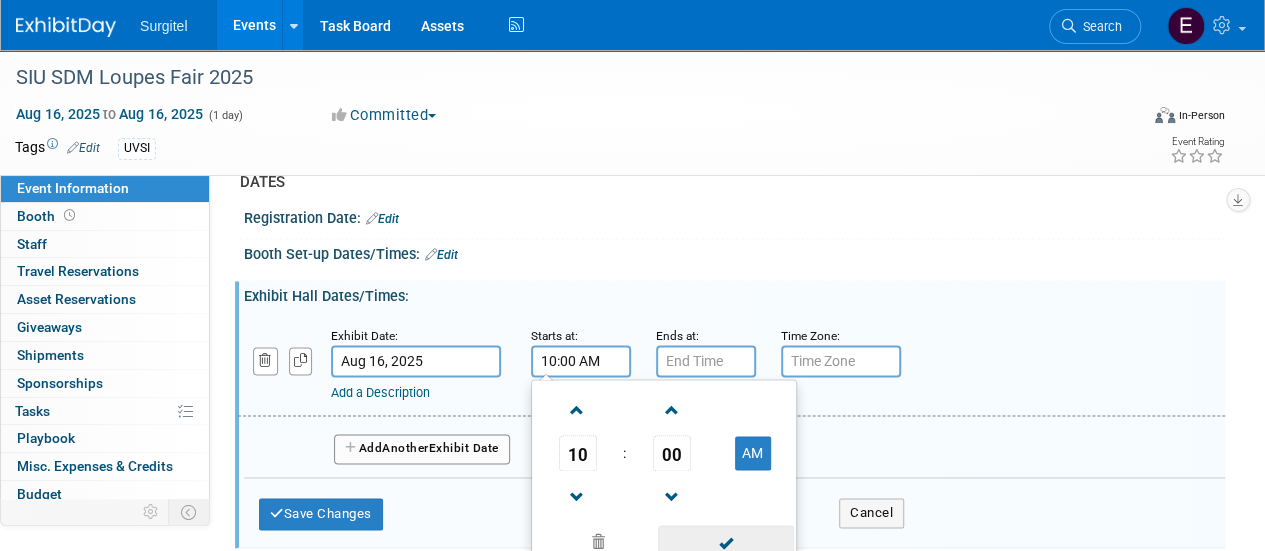 click at bounding box center [725, 542] 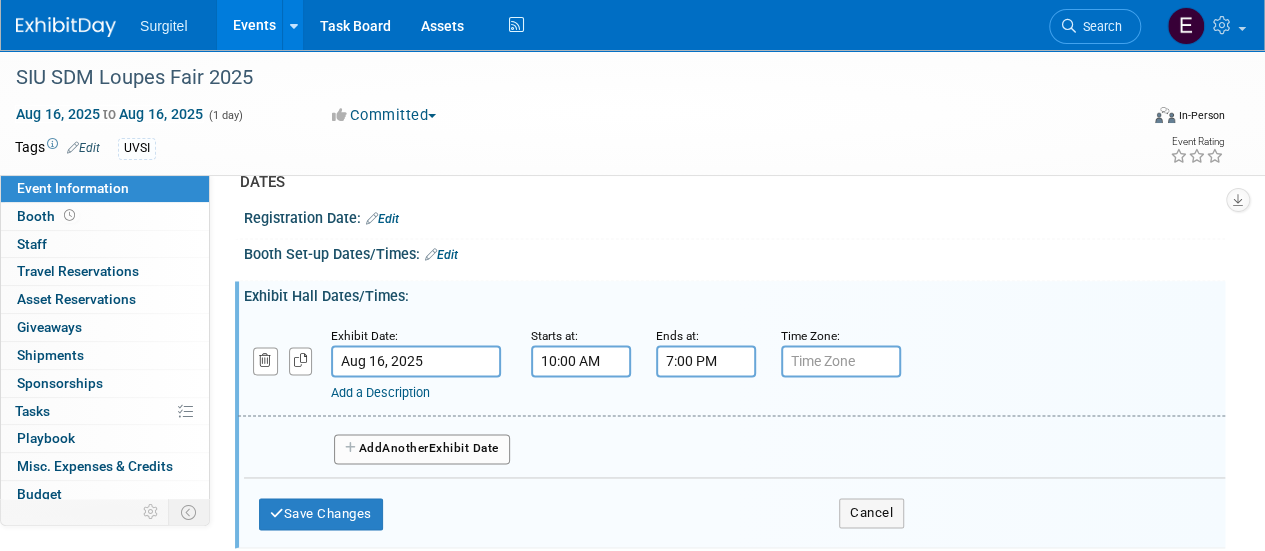 click on "7:00 PM" at bounding box center (706, 361) 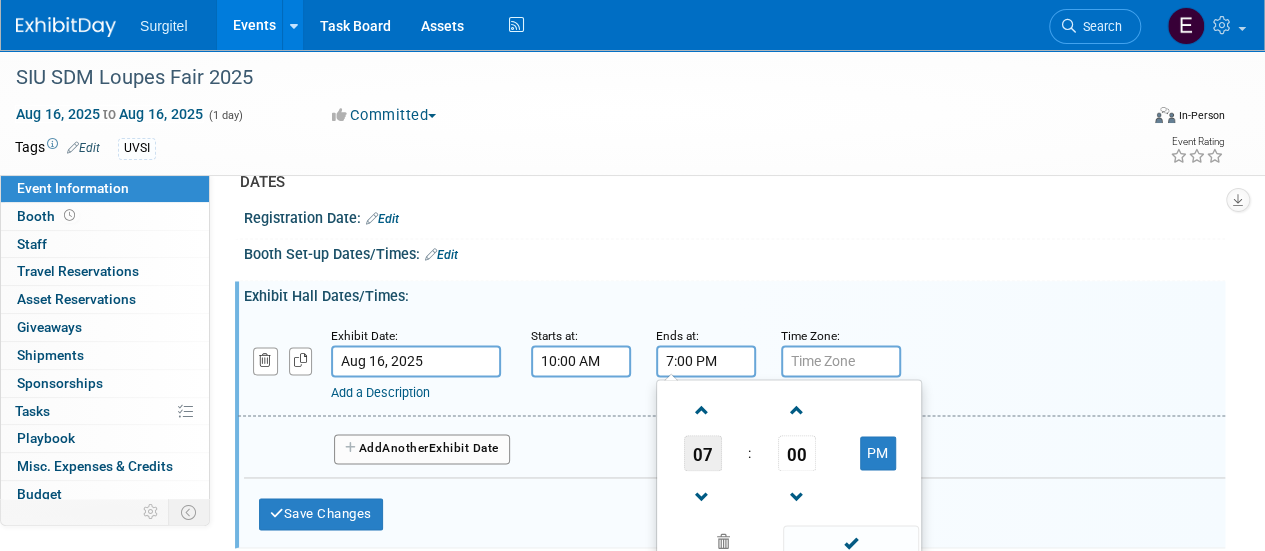 click on "07" at bounding box center (703, 453) 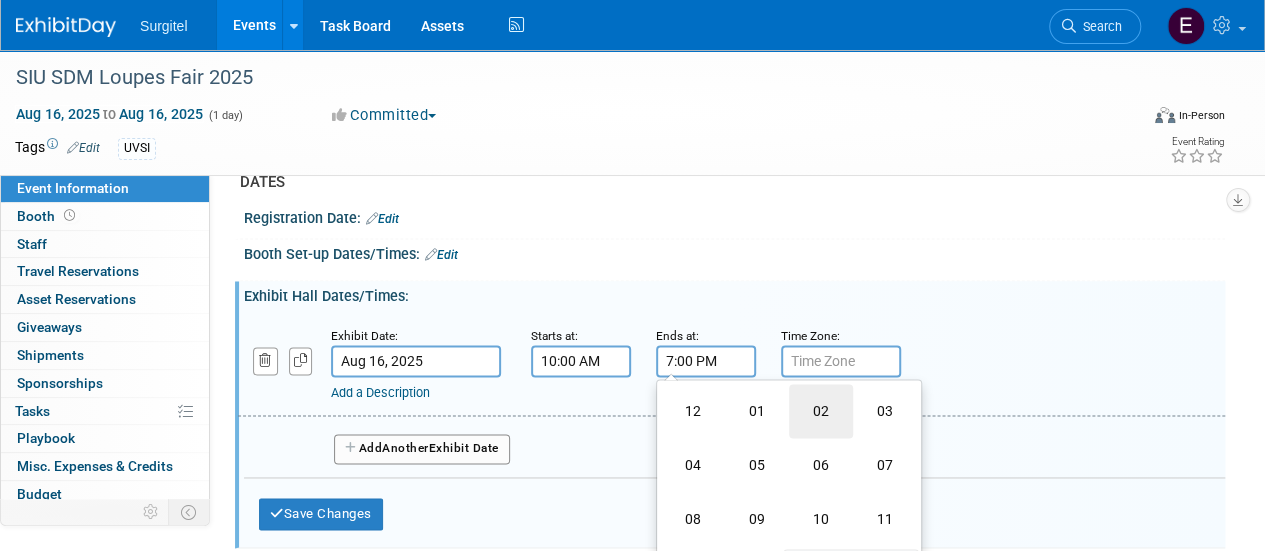 click on "02" at bounding box center [821, 411] 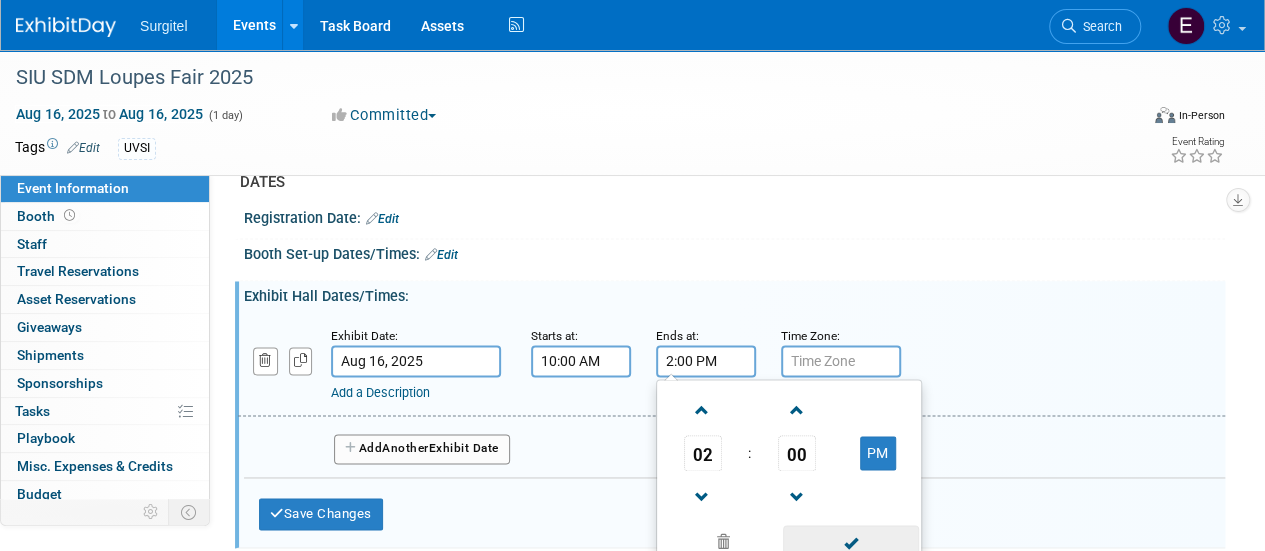 click at bounding box center [850, 542] 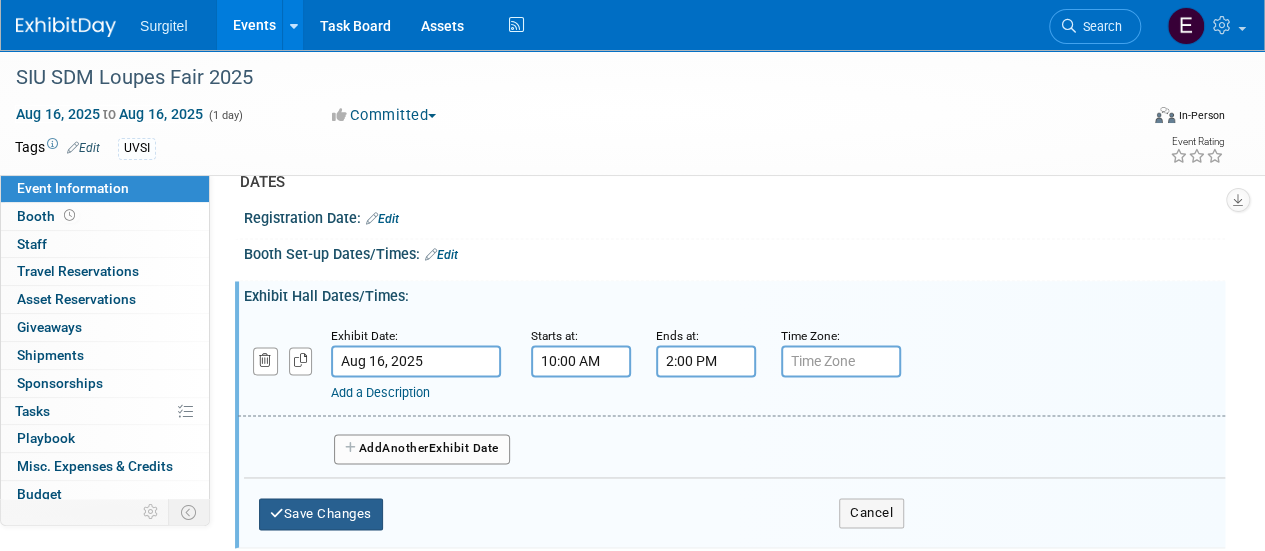 click on "Save Changes" at bounding box center (321, 514) 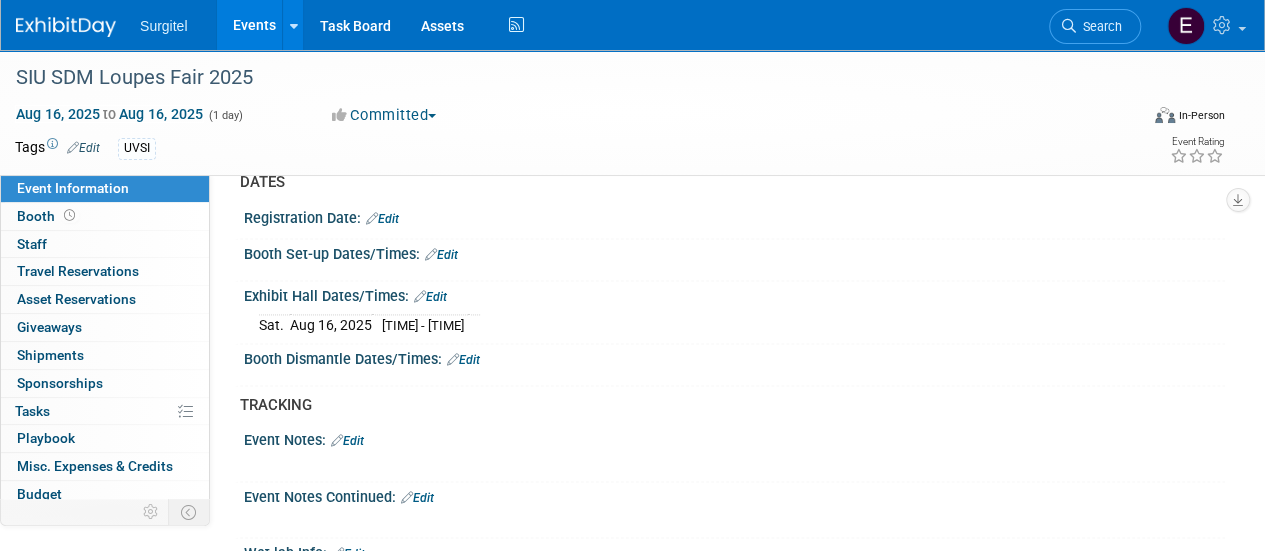 scroll, scrollTop: 1328, scrollLeft: 0, axis: vertical 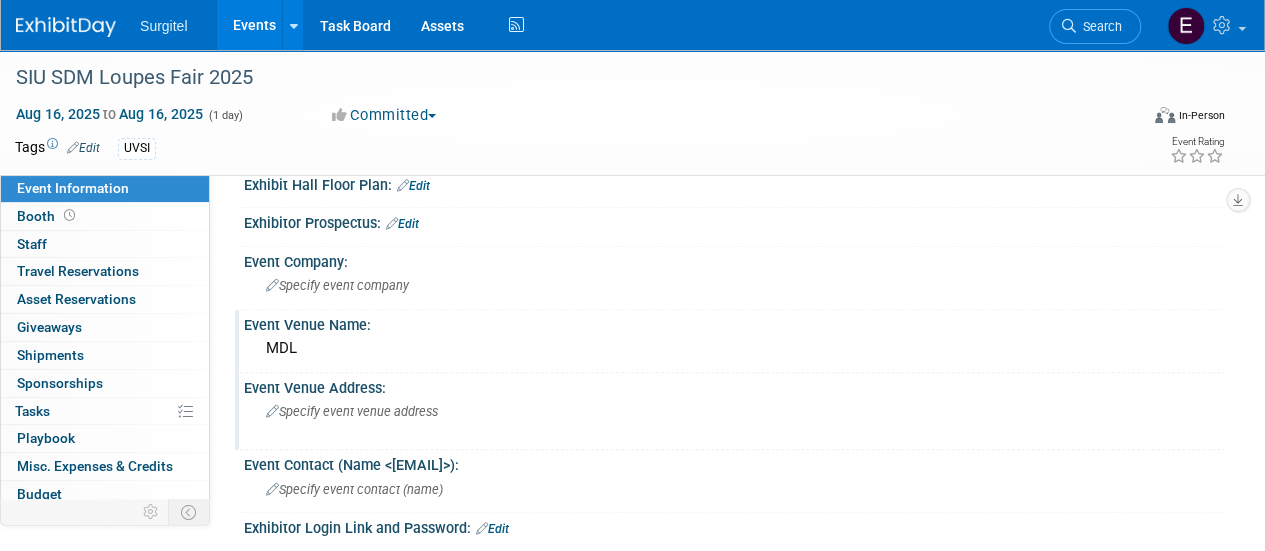 drag, startPoint x: 543, startPoint y: 427, endPoint x: 424, endPoint y: 404, distance: 121.20231 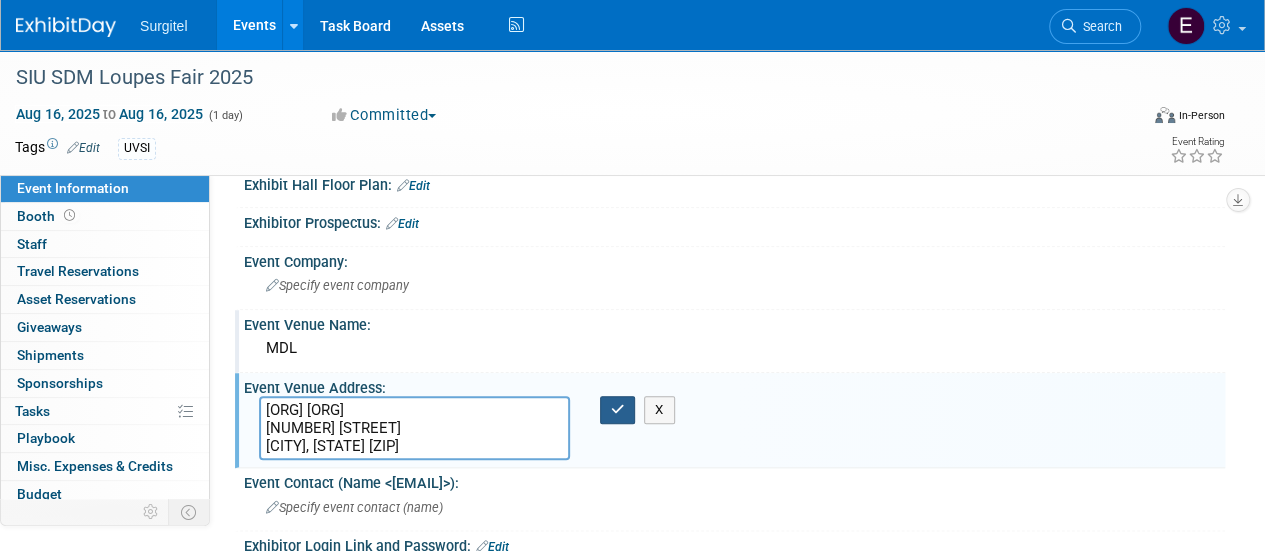 type on "SIU School of Dental Medicine
2800 College Avenue
Alton, IL 62002" 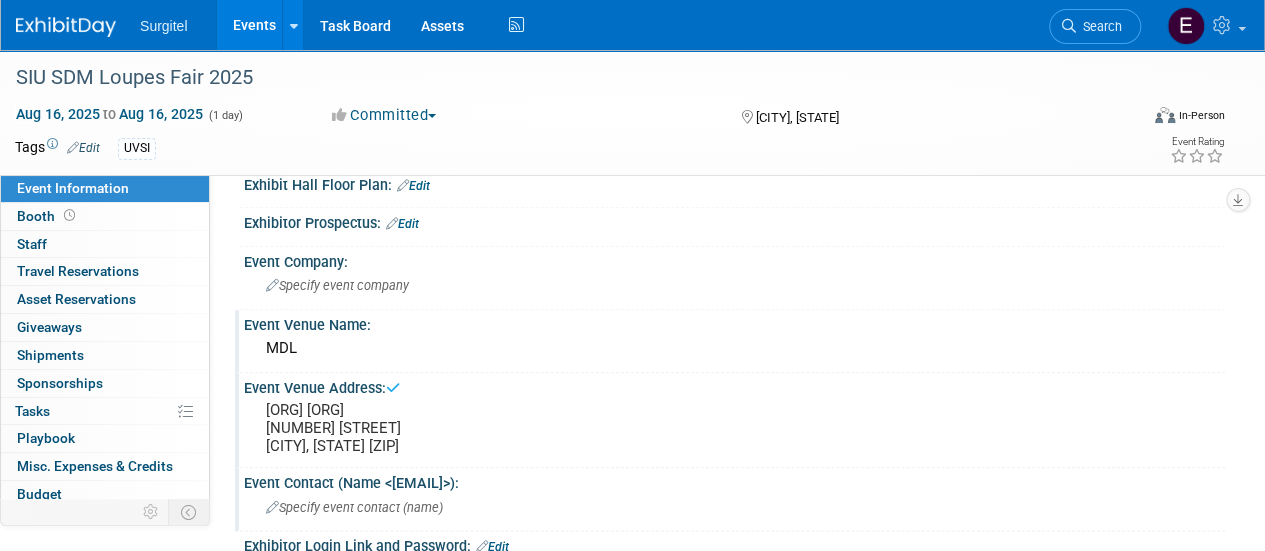 click on "Specify event contact (name  )" at bounding box center [354, 507] 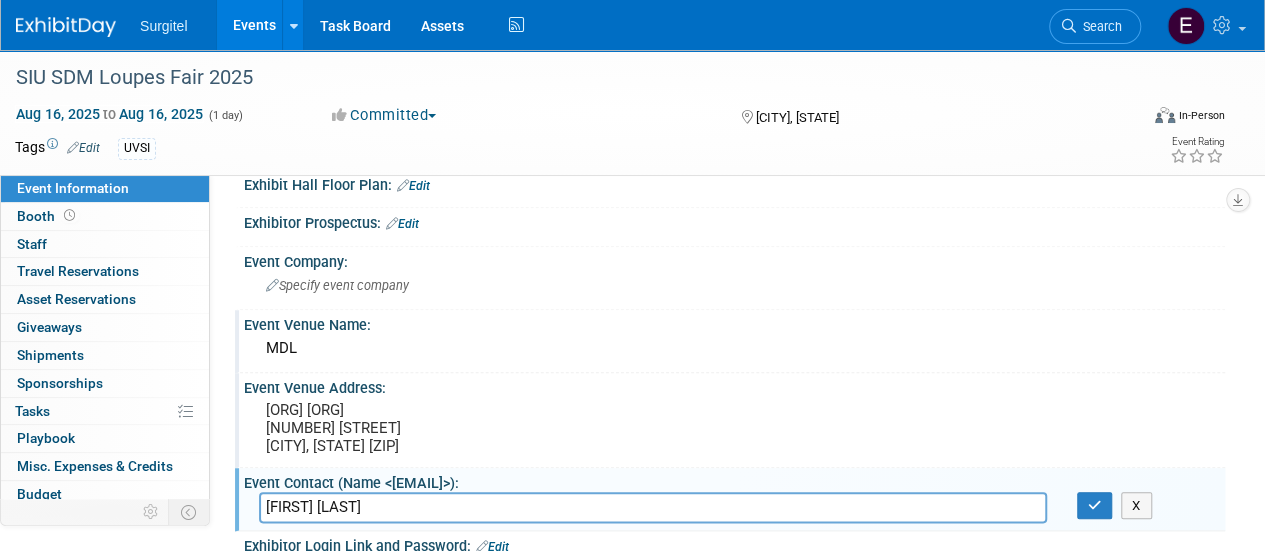 paste on "<mikraft@siue.edu>" 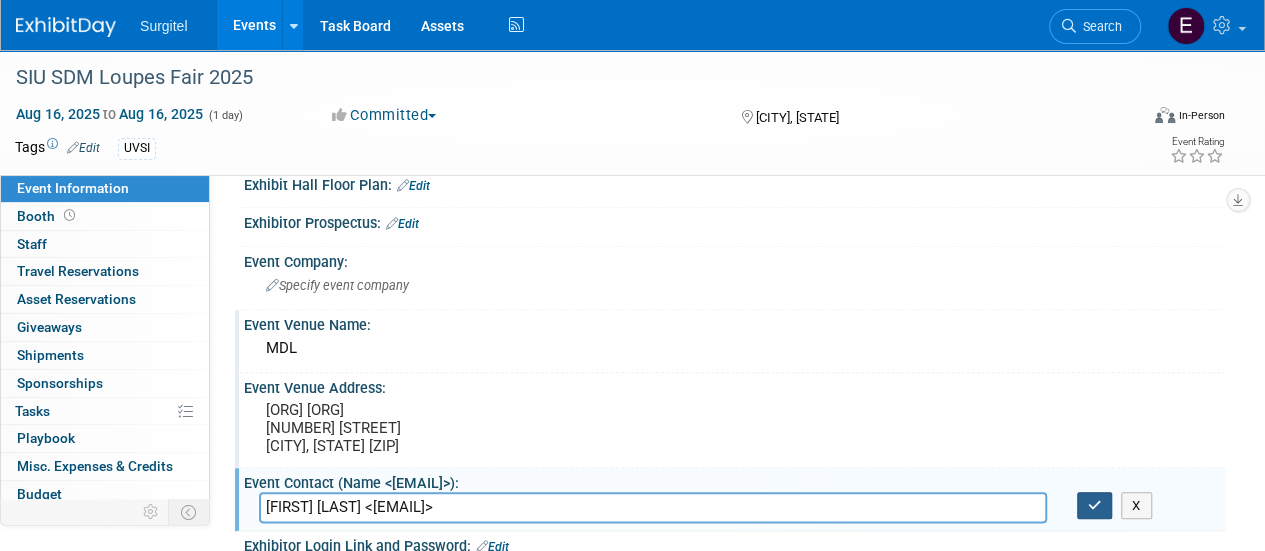 type on "Michael Kraft <mikraft@siue.edu>" 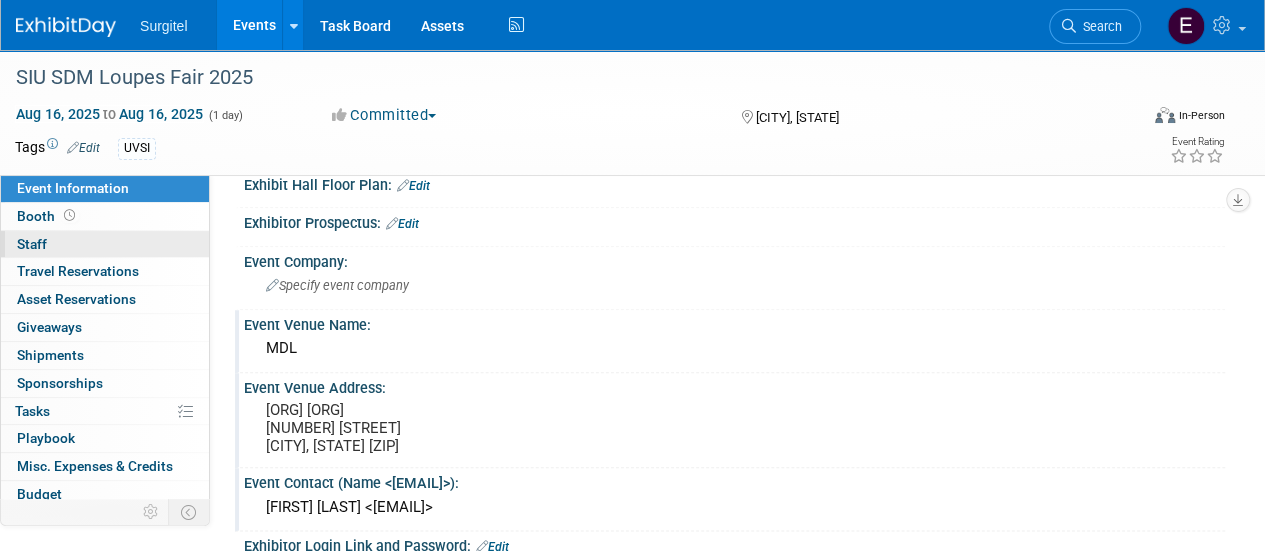 click on "0
Staff 0" at bounding box center (105, 244) 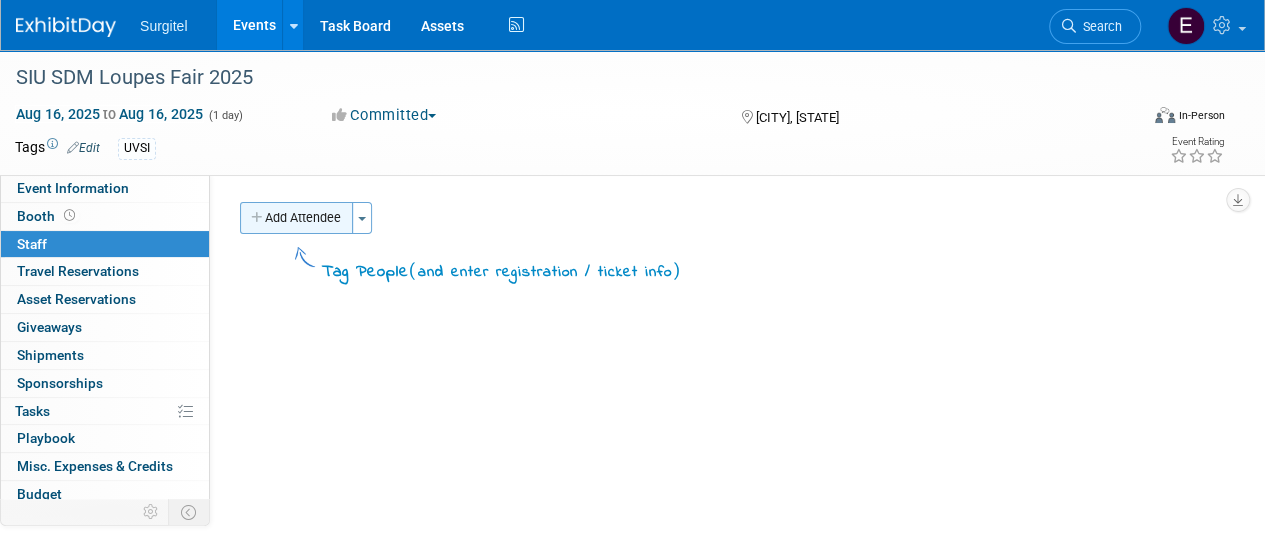 click on "Add Attendee" at bounding box center (296, 218) 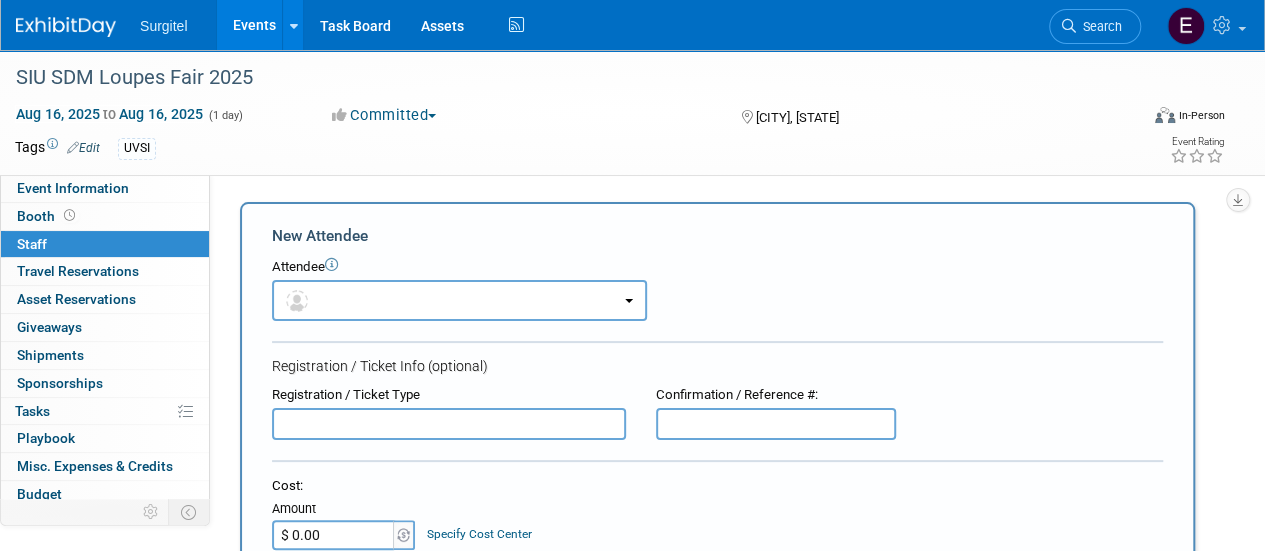scroll, scrollTop: 0, scrollLeft: 0, axis: both 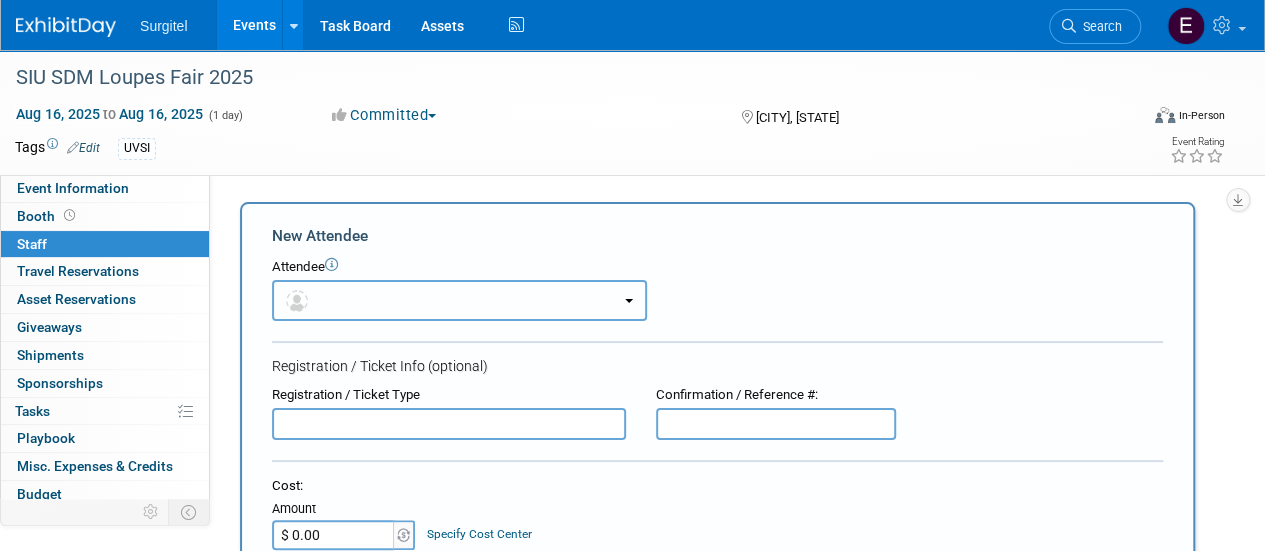 click at bounding box center (459, 300) 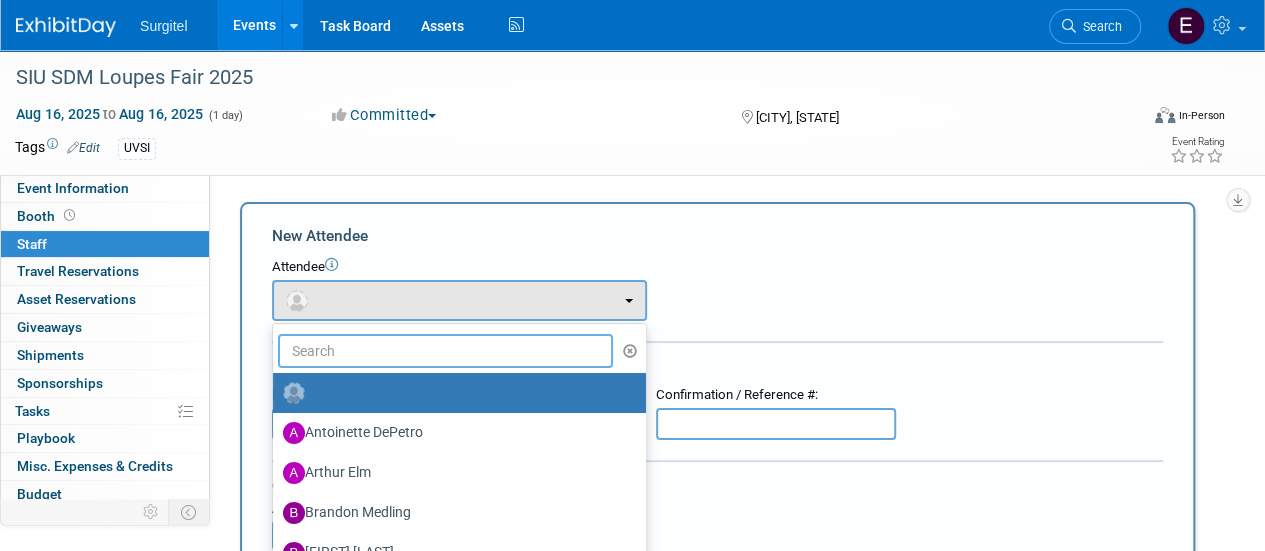 click at bounding box center [445, 351] 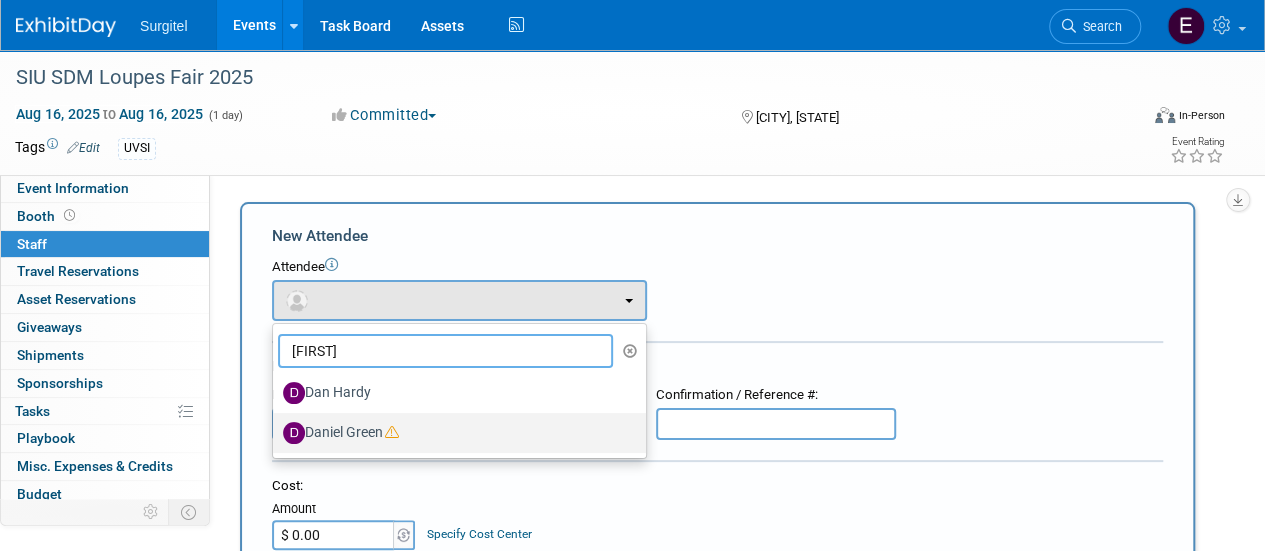 type on "dan" 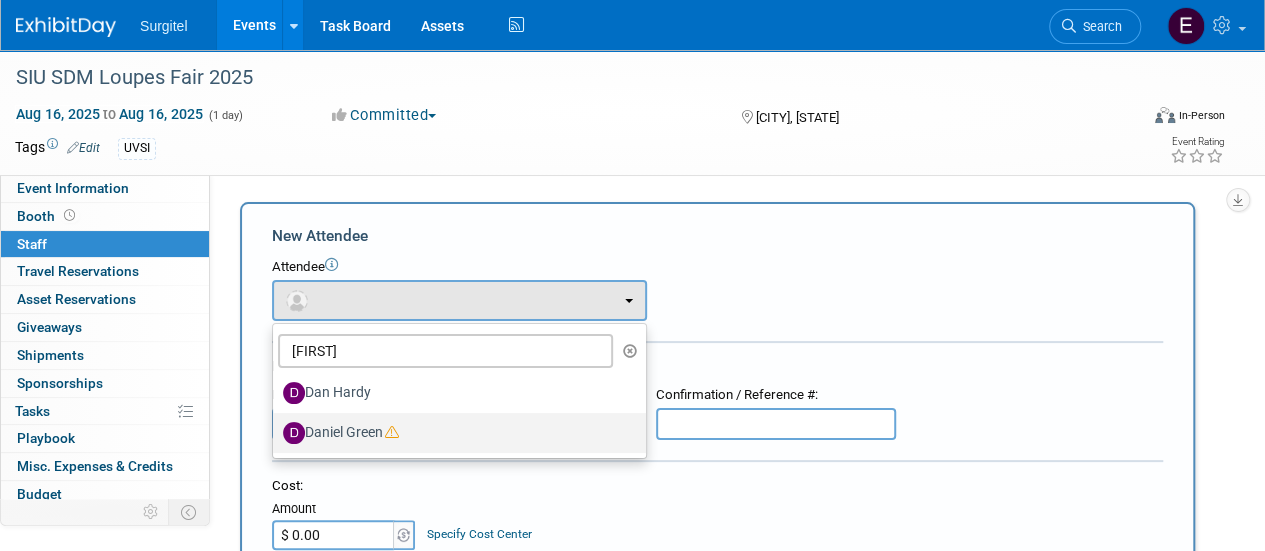 click on "Daniel Green" at bounding box center (454, 433) 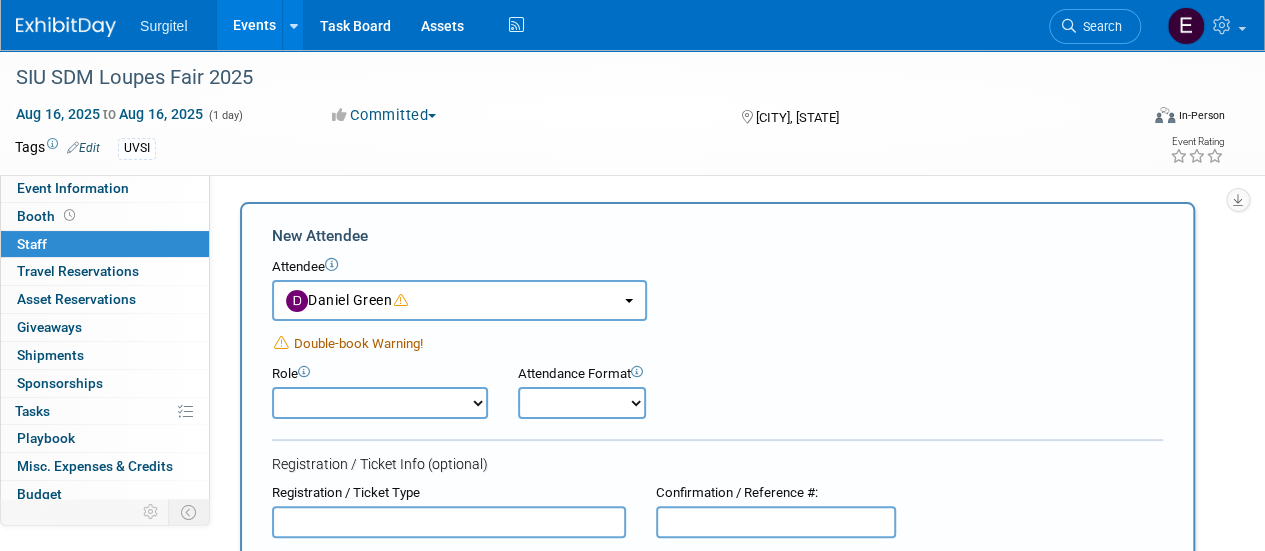 click on "Double-book Warning!" at bounding box center (358, 343) 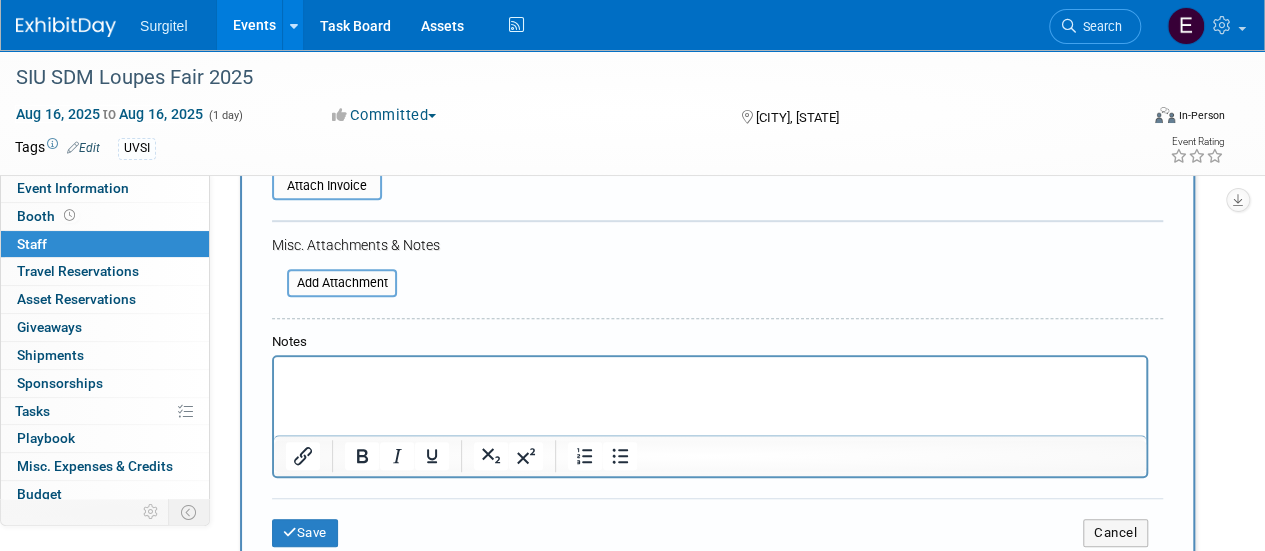 scroll, scrollTop: 738, scrollLeft: 0, axis: vertical 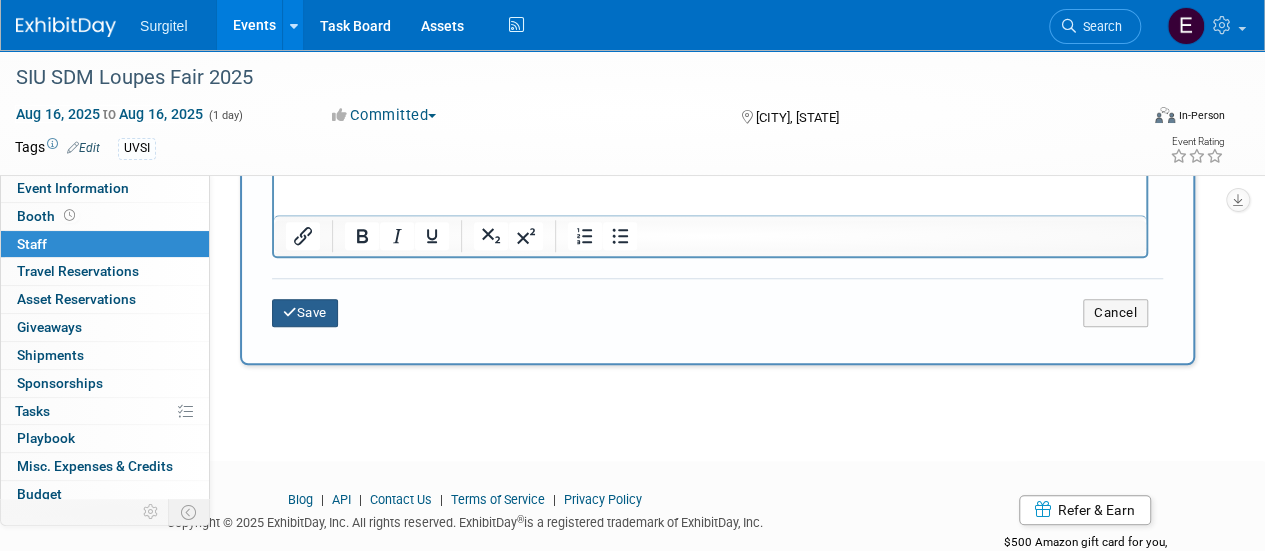 click on "Save" at bounding box center [305, 313] 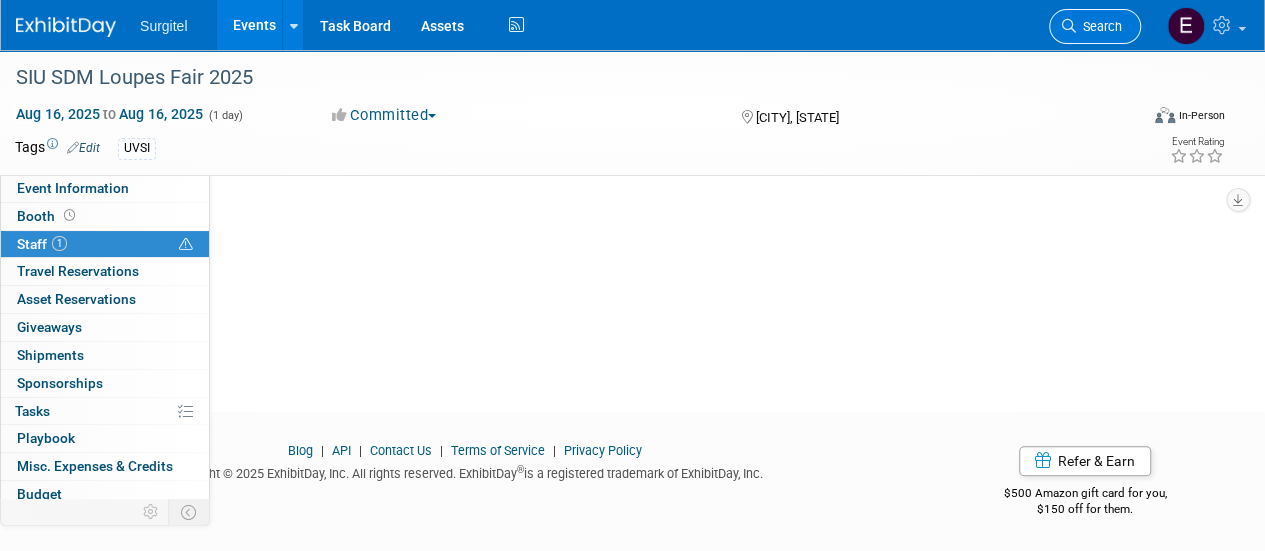 click on "Search" at bounding box center [1099, 26] 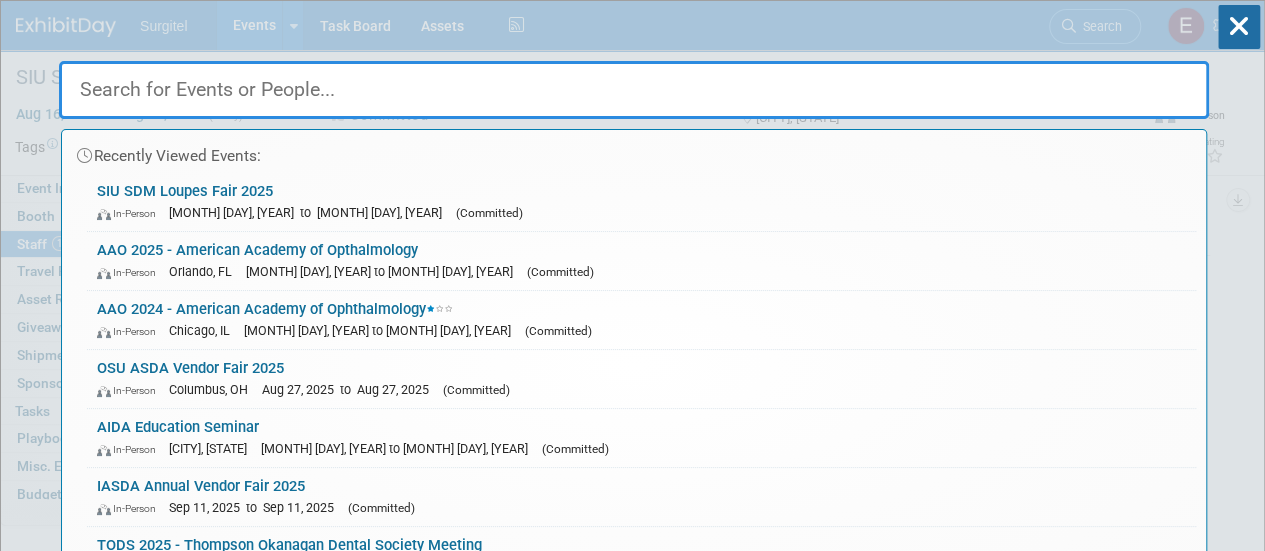 click on "Recently Viewed Events:
SIU SDM Loupes Fair 2025
In-Person
Aug 16, 2025  to  Aug 16, 2025
(Committed)
AAO 2025 - American Academy of Opthalmology
In-Person
Orlando, FL
Oct 18, 2025  to  Oct 20, 2025
(Committed)
AAO 2024 - American Academy of Ophthalmology
In-Person
Chicago, IL
Oct 19, 2024  to  Oct 21, 2024
(Committed)
OSU ASDA Vendor Fair 2025
In-Person
Columbus, OH
Aug 27, 2025  to  Aug 27, 2025
(Committed)
AIDA Education Seminar
In-Person
Mission, TX
Aug 29, 2025  to  Aug 29, 2025
(Committed)
IASDA Annual Vendor Fair 2025
In-Person
Sep 11, 2025  to  Sep 11, 2025
(Committed)
TODS 2025 - Thompson Okanagan Dental Society Meeting
In-Person
Kelowna, Canada
Oct 23, 2025  to  Oct 25, 2025
(Committed)
No match found..." at bounding box center [634, 301] 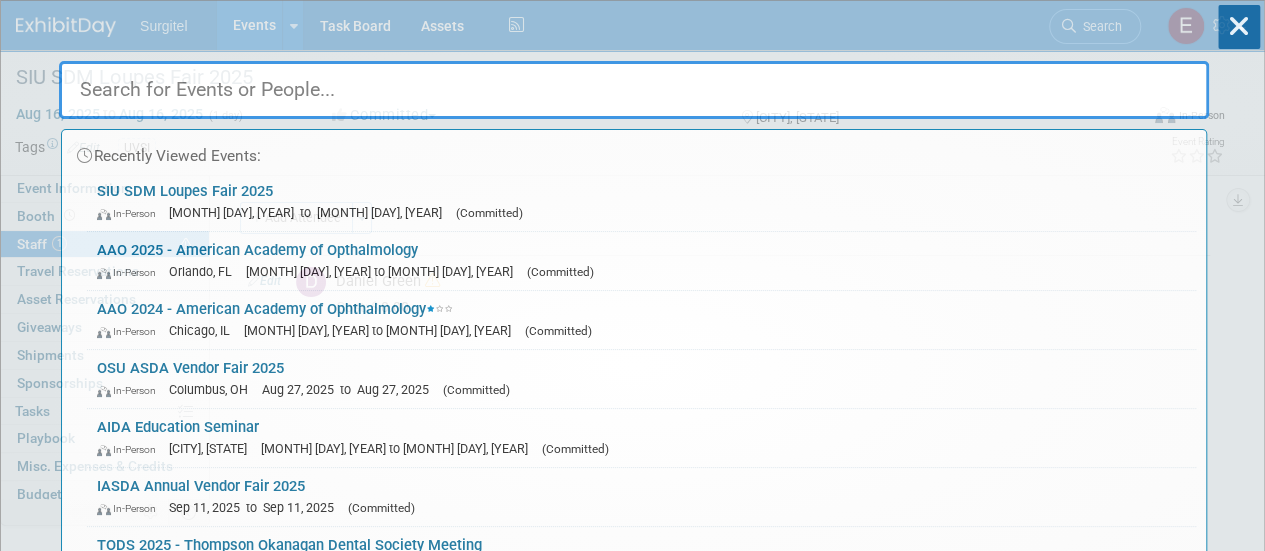 click on "Recently Viewed Events:
SIU SDM Loupes Fair 2025
In-Person
Aug 16, 2025  to  Aug 16, 2025
(Committed)
AAO 2025 - American Academy of Opthalmology
In-Person
Orlando, FL
Oct 18, 2025  to  Oct 20, 2025
(Committed)
AAO 2024 - American Academy of Ophthalmology
In-Person
Chicago, IL
Oct 19, 2024  to  Oct 21, 2024
(Committed)
OSU ASDA Vendor Fair 2025
In-Person
Columbus, OH
Aug 27, 2025  to  Aug 27, 2025
(Committed)
AIDA Education Seminar
In-Person
Mission, TX
Aug 29, 2025  to  Aug 29, 2025
(Committed)
IASDA Annual Vendor Fair 2025
In-Person
Sep 11, 2025  to  Sep 11, 2025
(Committed)
TODS 2025 - Thompson Okanagan Dental Society Meeting
In-Person
Kelowna, Canada
Oct 23, 2025  to  Oct 25, 2025
(Committed)
No match found..." at bounding box center (634, 301) 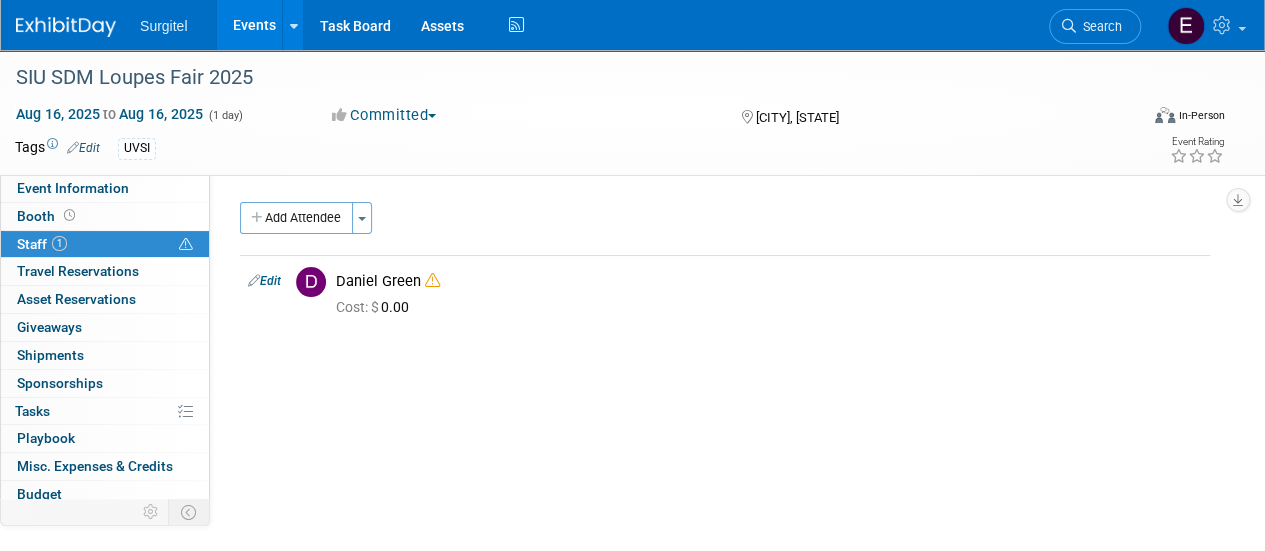 click on "Search" at bounding box center [1099, 26] 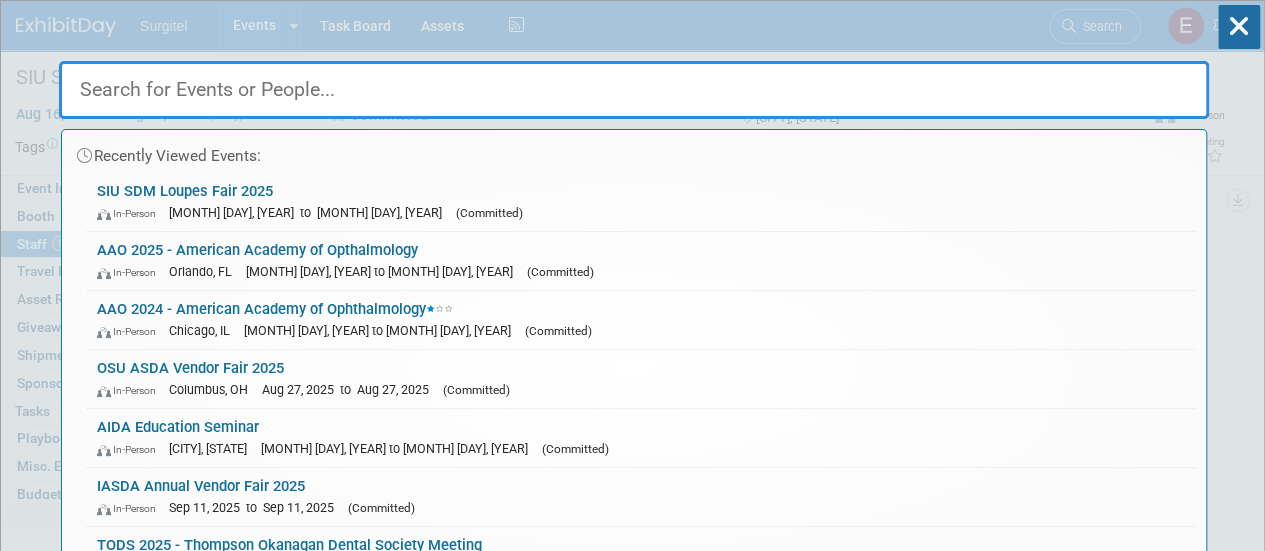 click on "Recently Viewed Events:
SIU SDM Loupes Fair 2025
In-Person
Aug 16, 2025  to  Aug 16, 2025
(Committed)
AAO 2025 - American Academy of Opthalmology
In-Person
Orlando, FL
Oct 18, 2025  to  Oct 20, 2025
(Committed)
AAO 2024 - American Academy of Ophthalmology
In-Person
Chicago, IL
Oct 19, 2024  to  Oct 21, 2024
(Committed)
OSU ASDA Vendor Fair 2025
In-Person
Columbus, OH
Aug 27, 2025  to  Aug 27, 2025
(Committed)
AIDA Education Seminar
In-Person
Mission, TX
Aug 29, 2025  to  Aug 29, 2025
(Committed)
IASDA Annual Vendor Fair 2025
In-Person
Sep 11, 2025  to  Sep 11, 2025
(Committed)
TODS 2025 - Thompson Okanagan Dental Society Meeting
In-Person
Kelowna, Canada
Oct 23, 2025  to  Oct 25, 2025
(Committed)
No match found..." at bounding box center (634, 301) 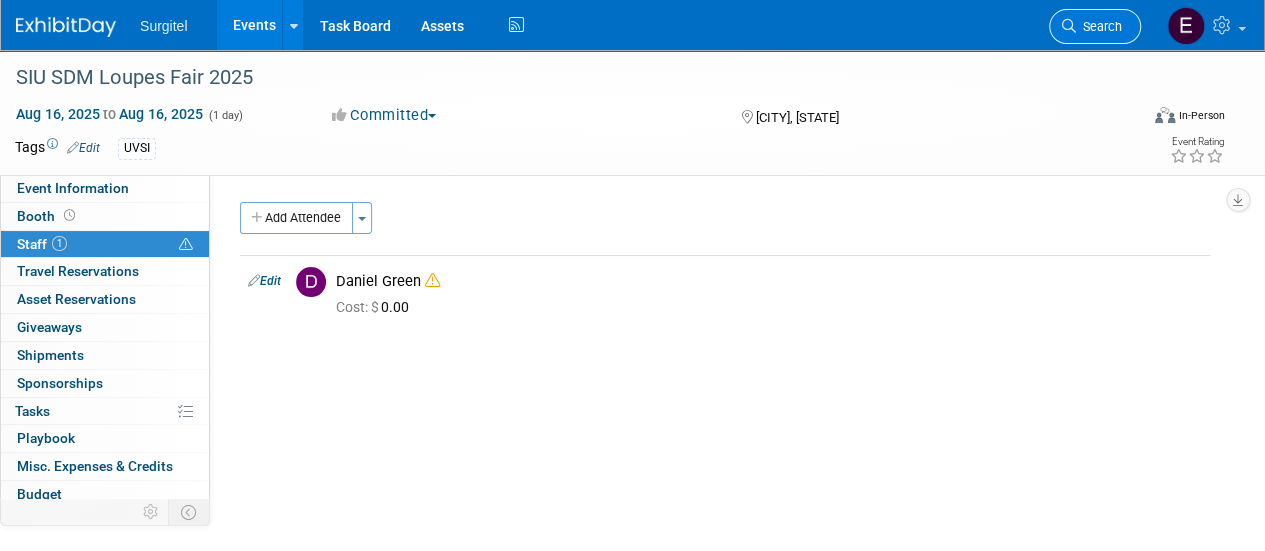 click on "Search" at bounding box center [1099, 26] 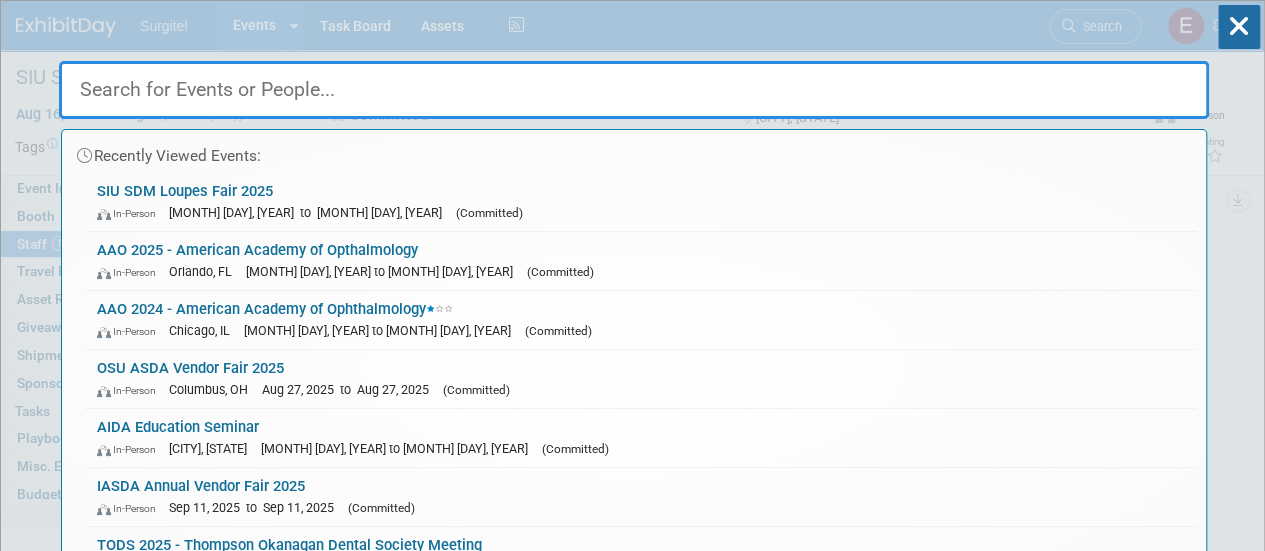 click at bounding box center (634, 90) 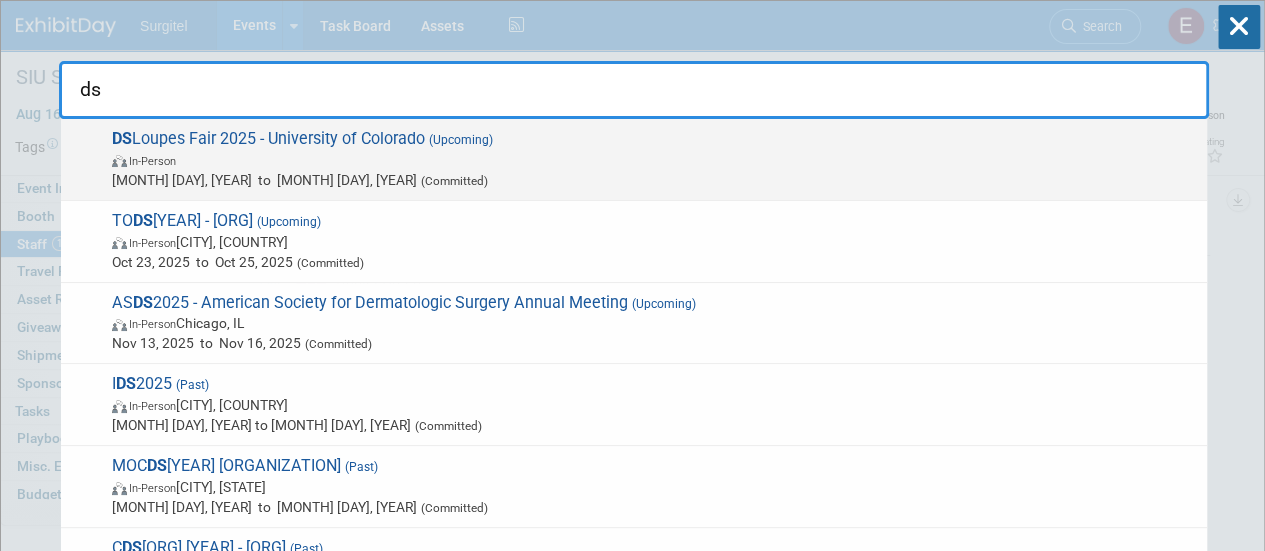 type on "ds" 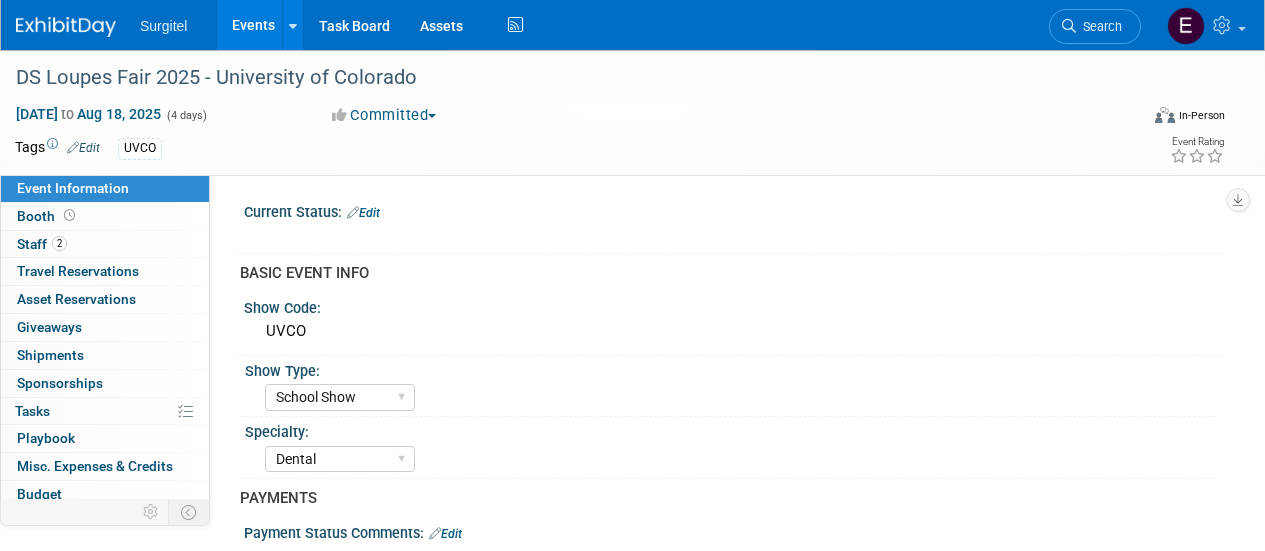 select on "School Show" 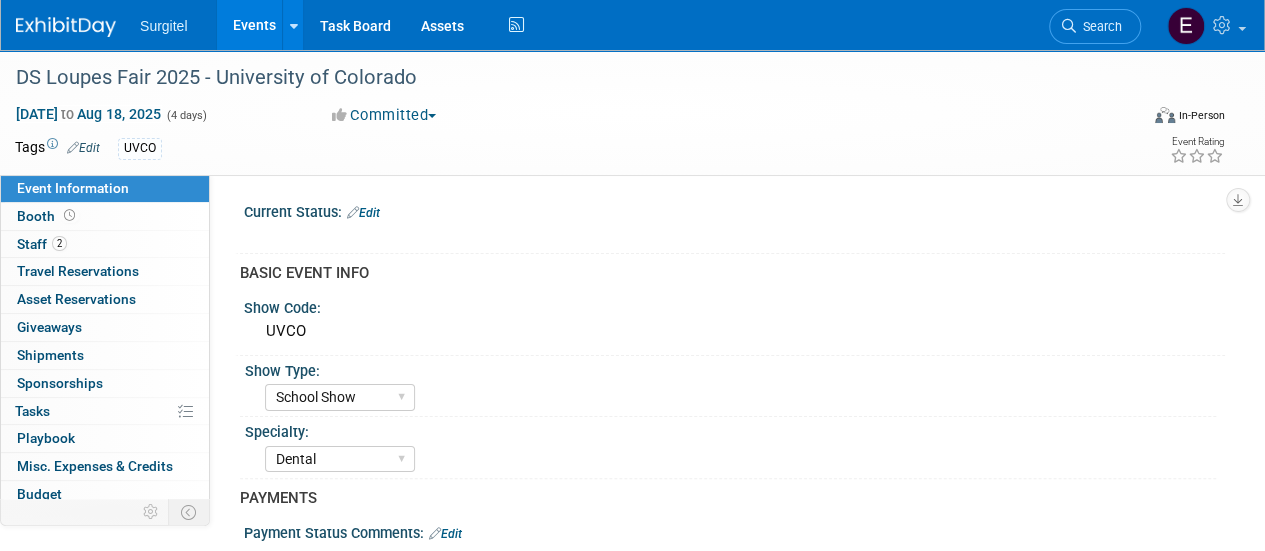 scroll, scrollTop: 0, scrollLeft: 0, axis: both 